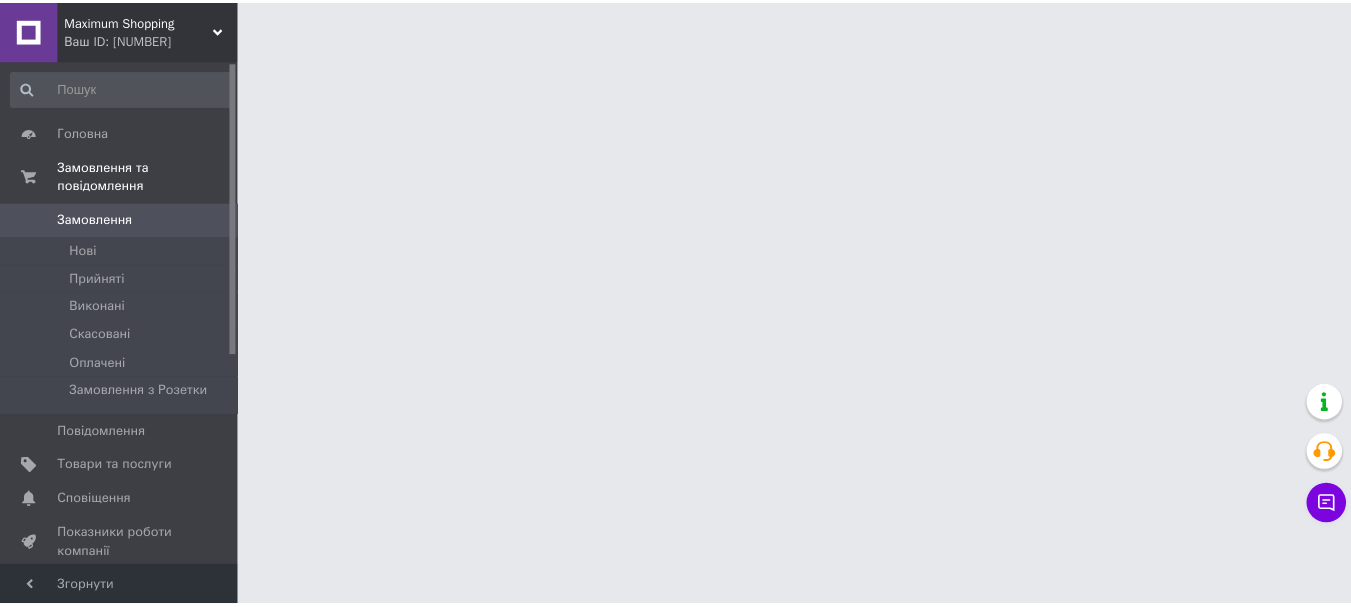 scroll, scrollTop: 0, scrollLeft: 0, axis: both 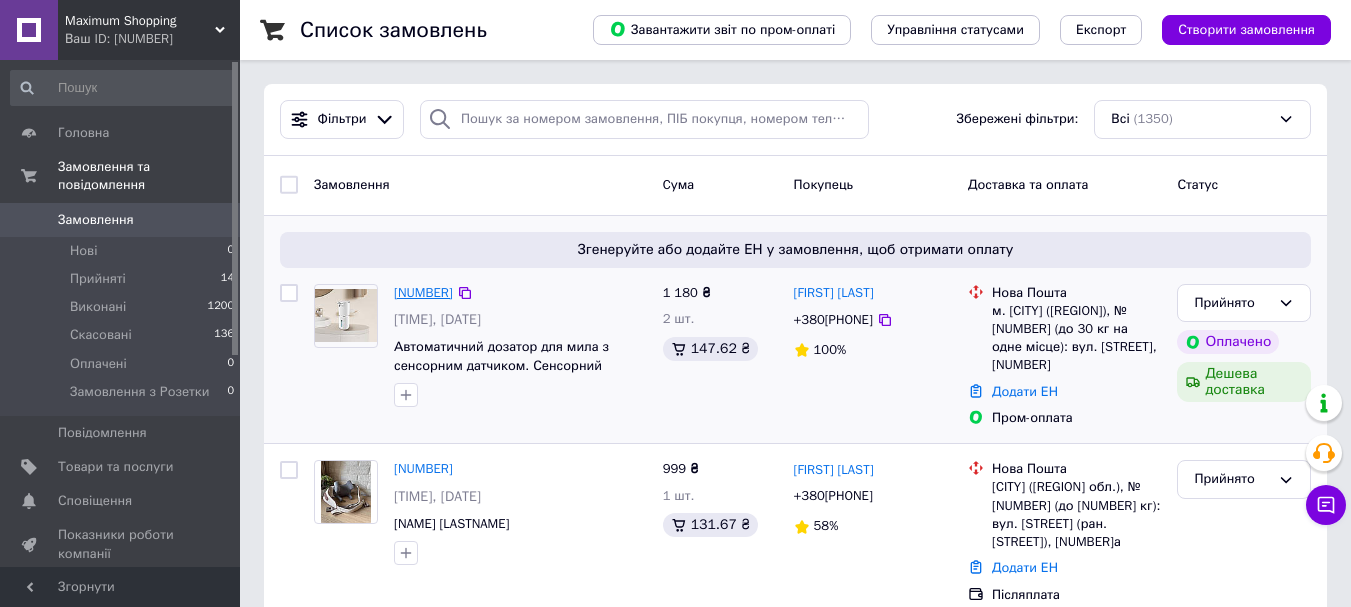 click on "[NUMBER]" at bounding box center [423, 292] 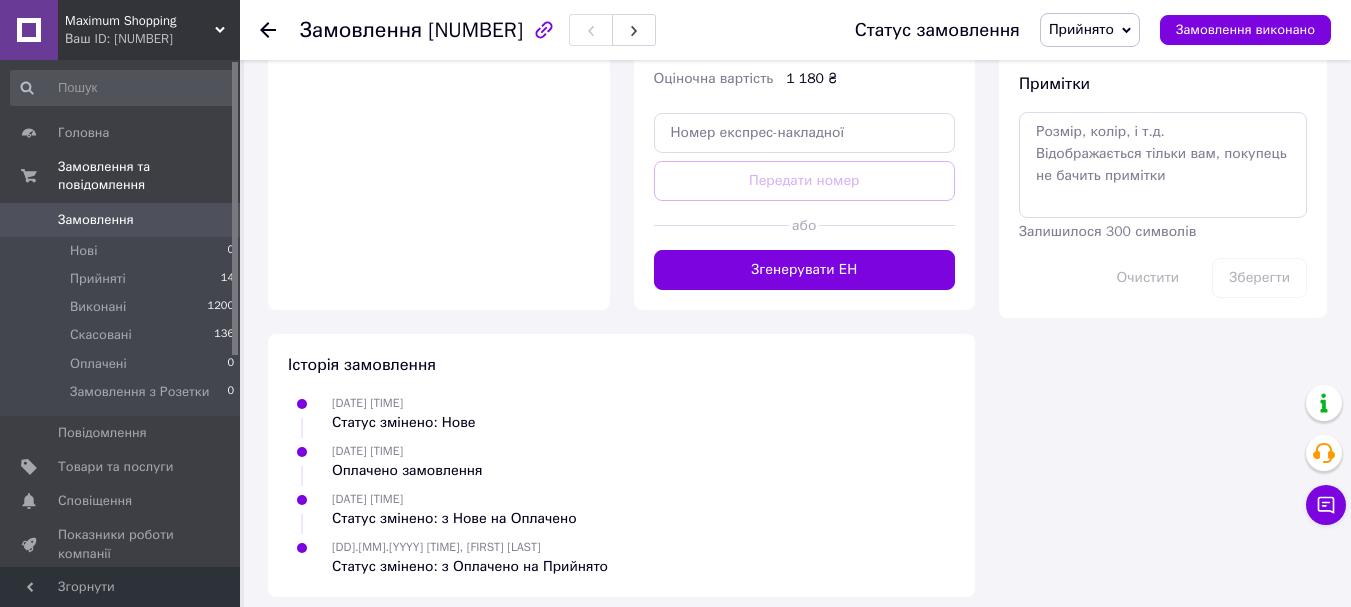 scroll, scrollTop: 1171, scrollLeft: 0, axis: vertical 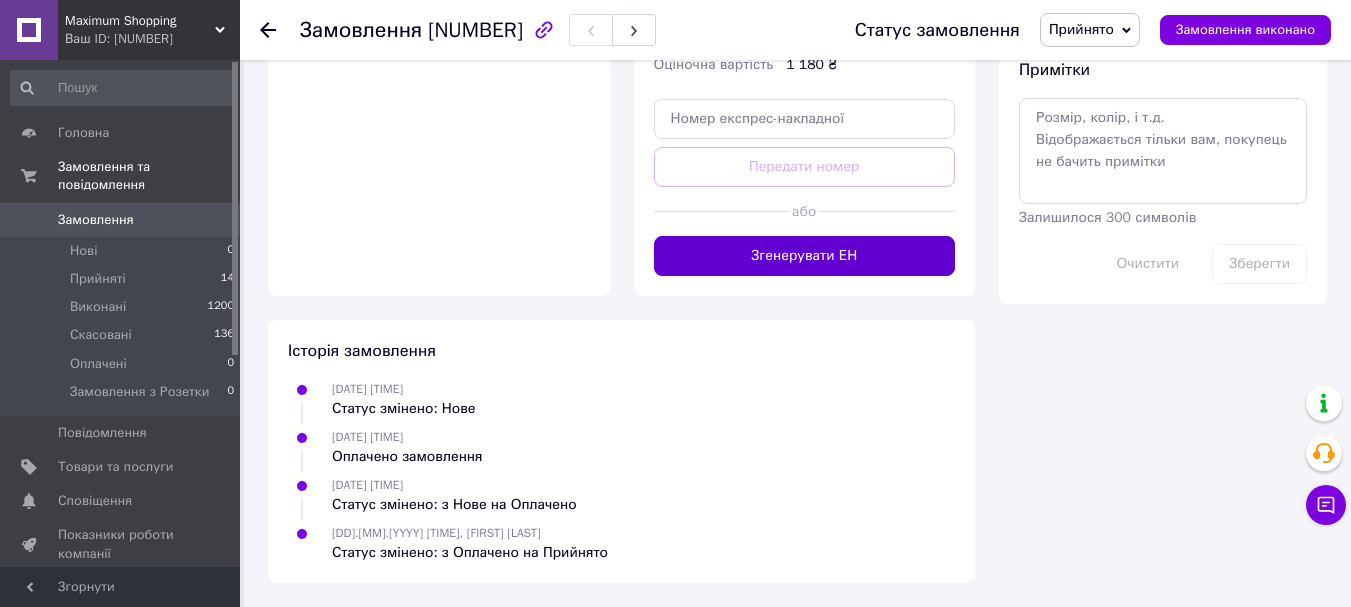 click on "Згенерувати ЕН" at bounding box center [805, 256] 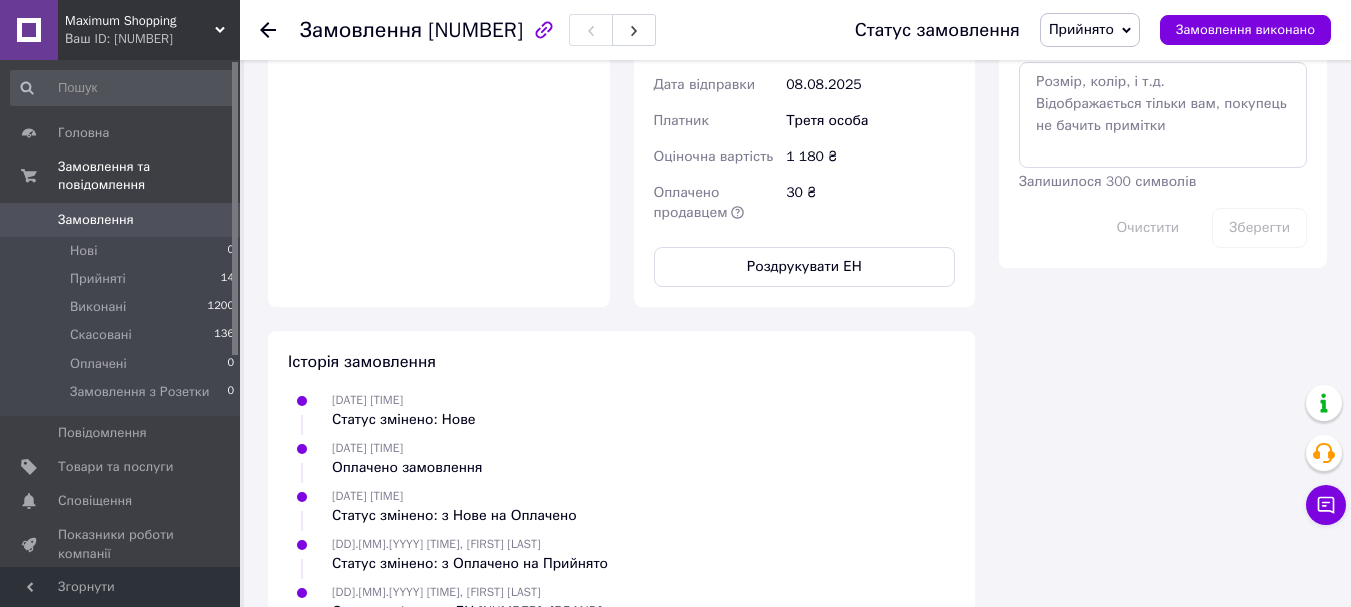 click 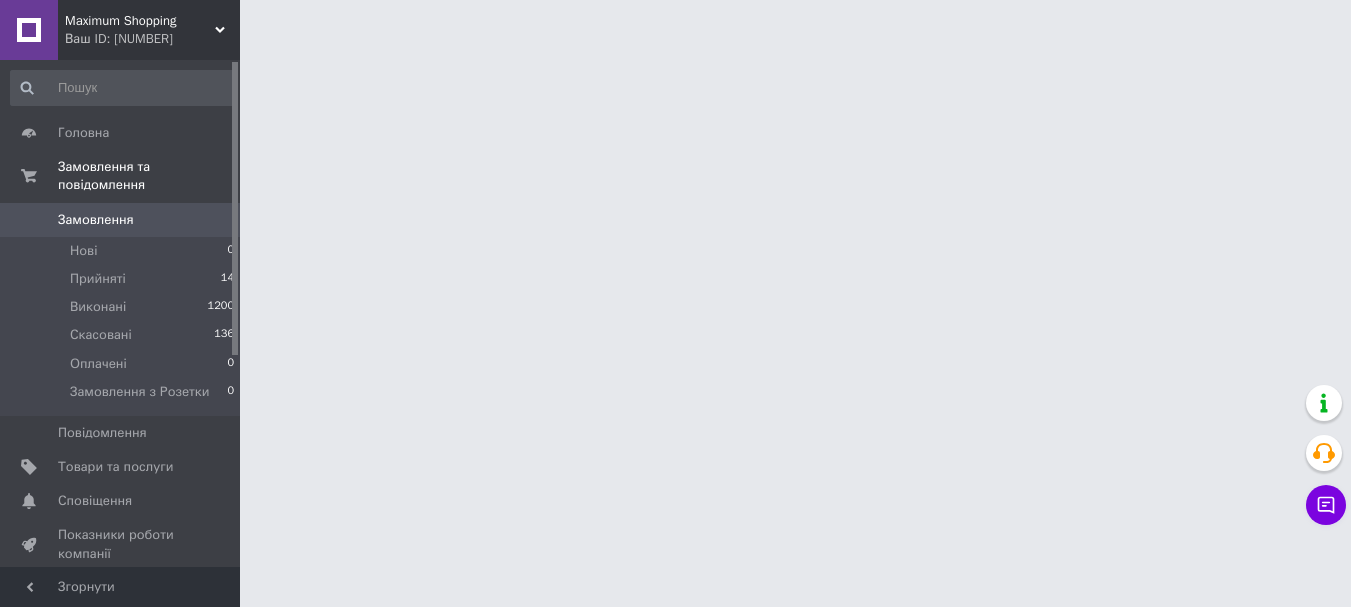 scroll, scrollTop: 0, scrollLeft: 0, axis: both 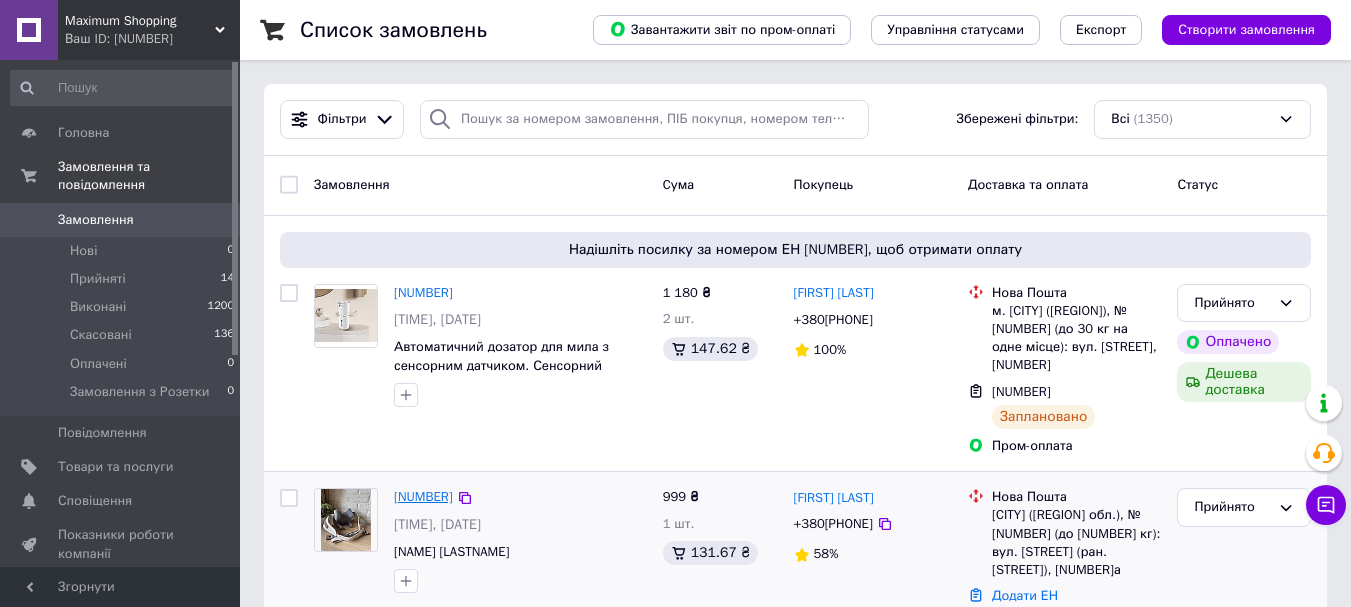 click on "[NUMBER]" at bounding box center (423, 496) 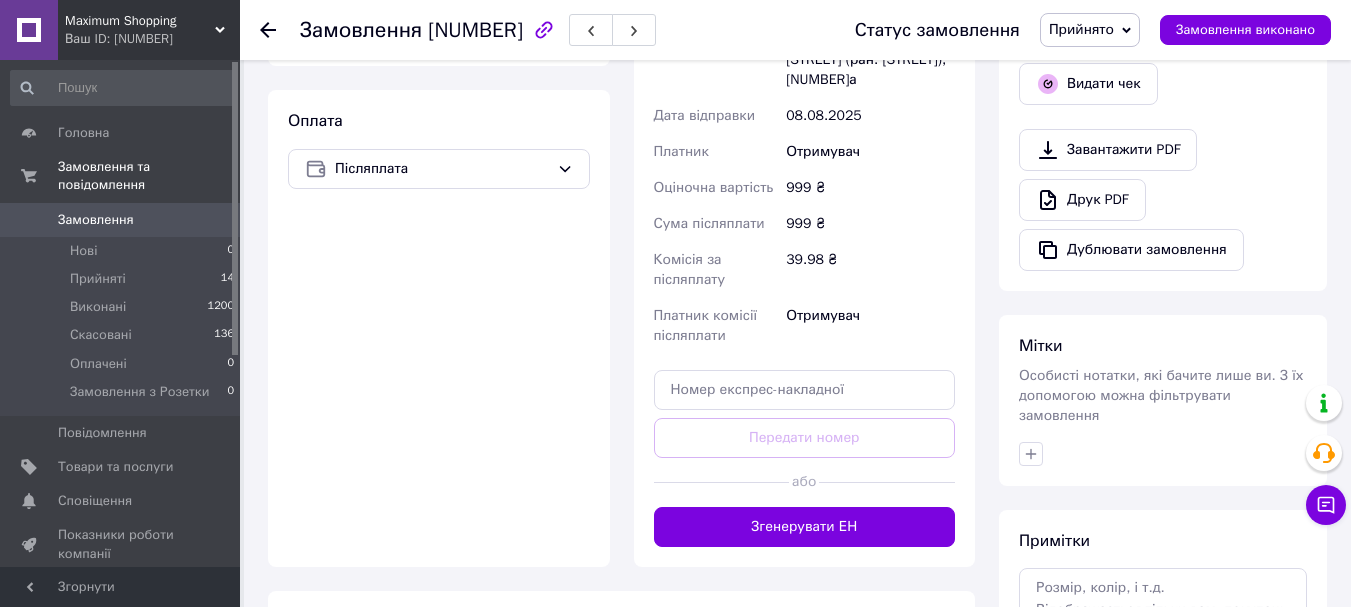 scroll, scrollTop: 700, scrollLeft: 0, axis: vertical 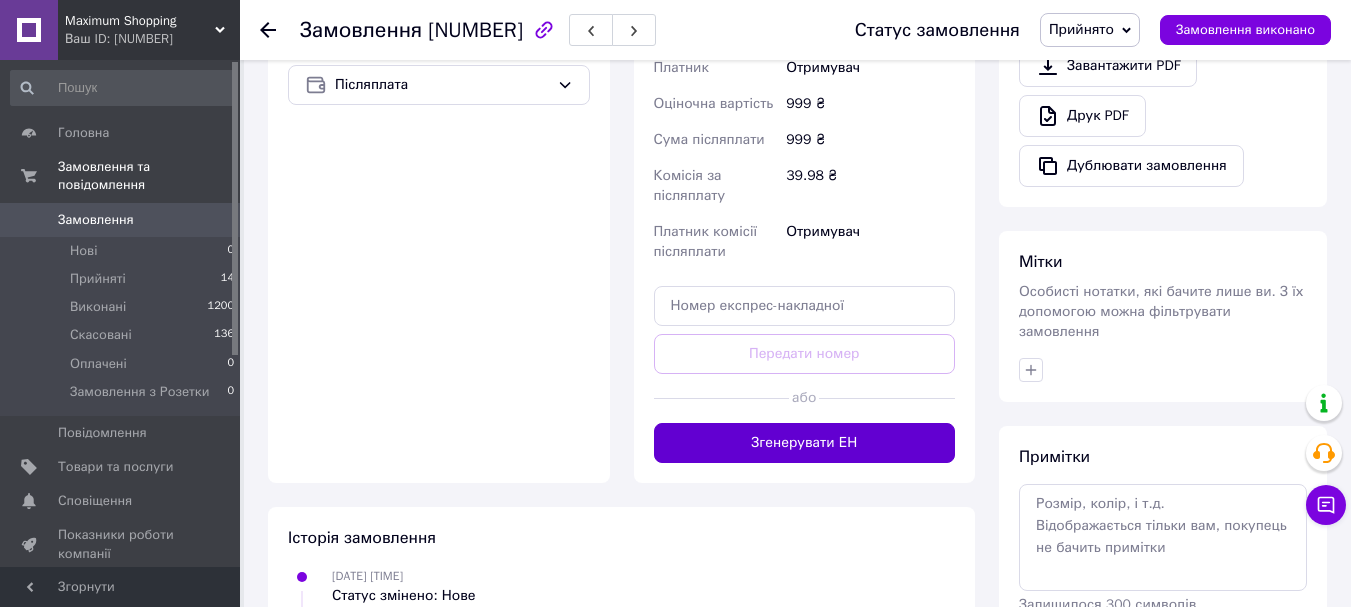 click on "Згенерувати ЕН" at bounding box center (805, 443) 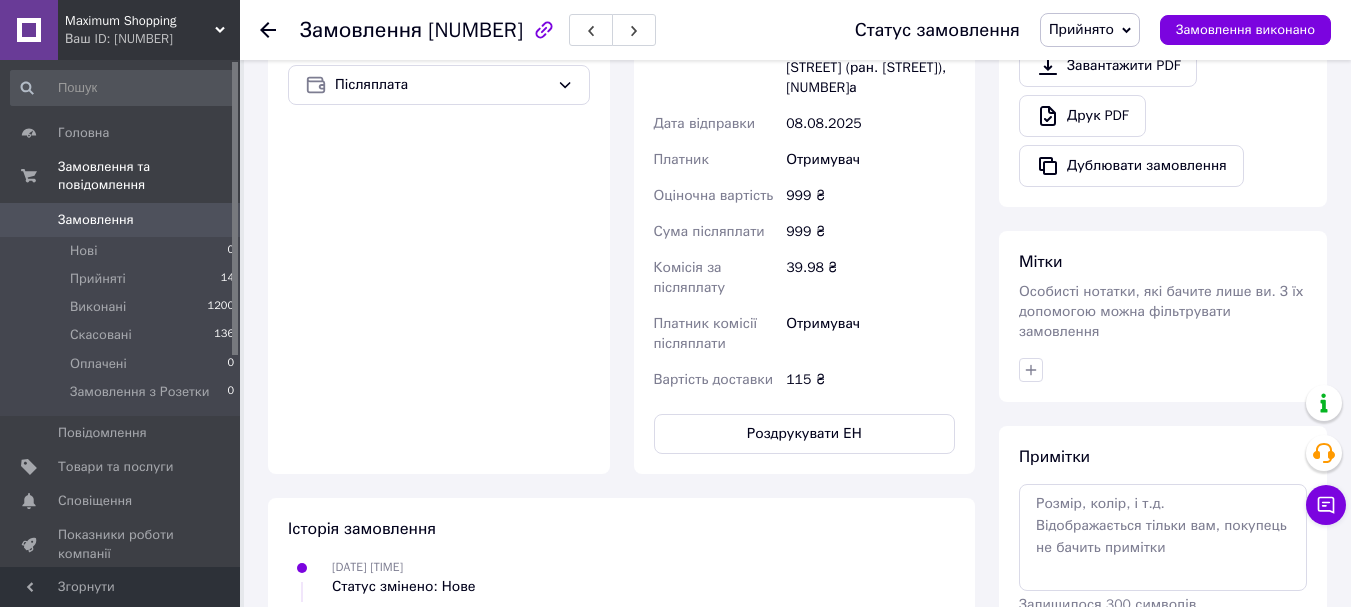click 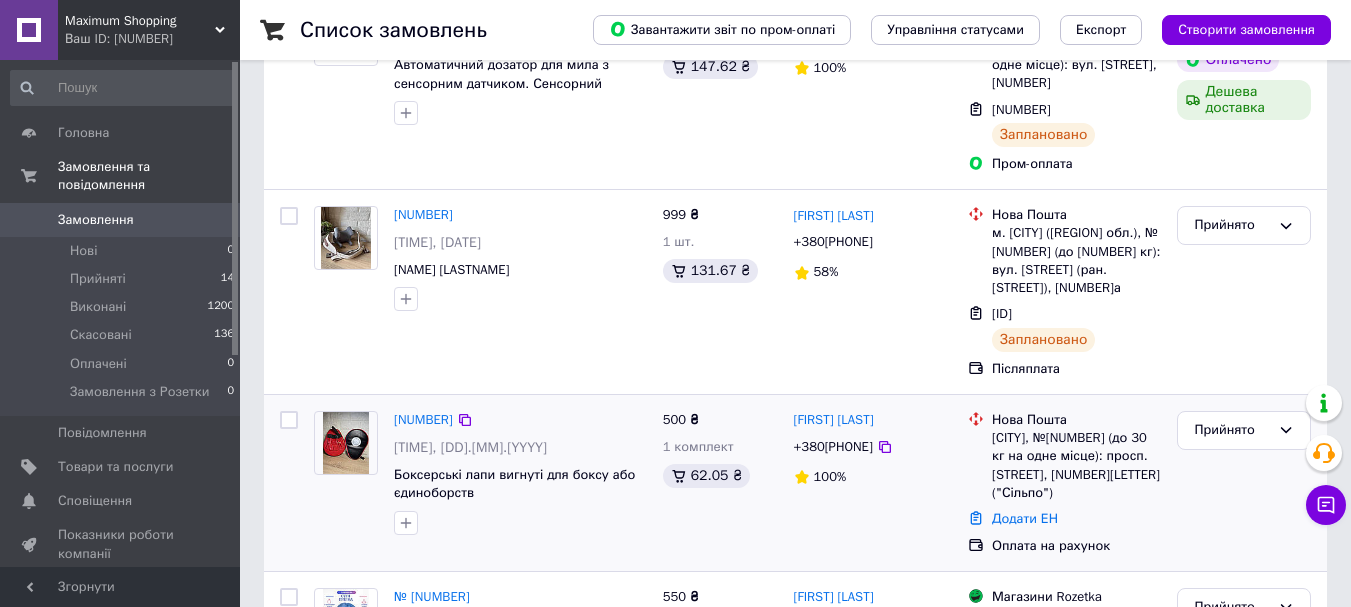 scroll, scrollTop: 300, scrollLeft: 0, axis: vertical 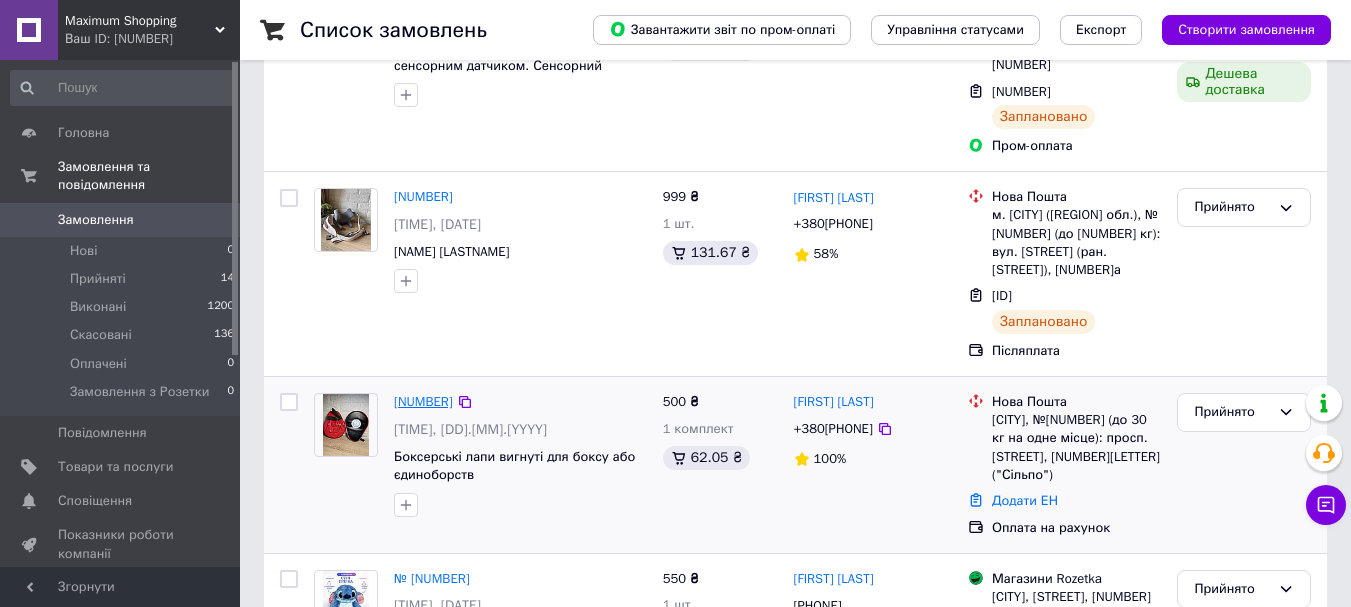 click on "[NUMBER]" at bounding box center (423, 401) 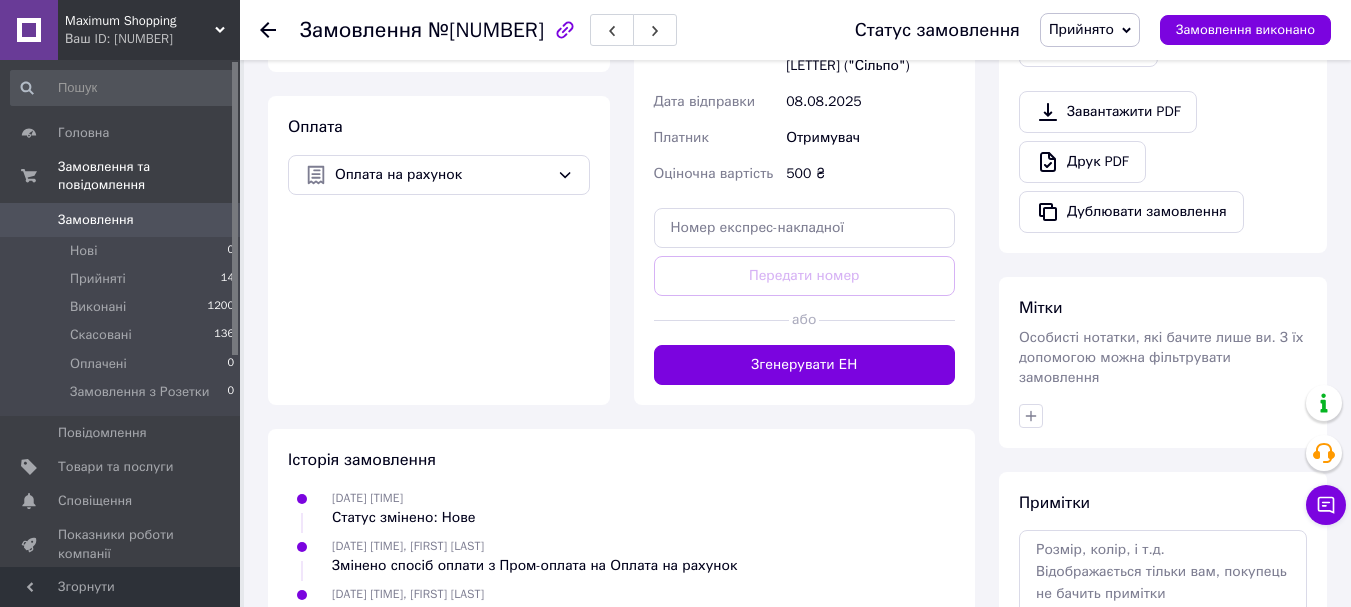 scroll, scrollTop: 700, scrollLeft: 0, axis: vertical 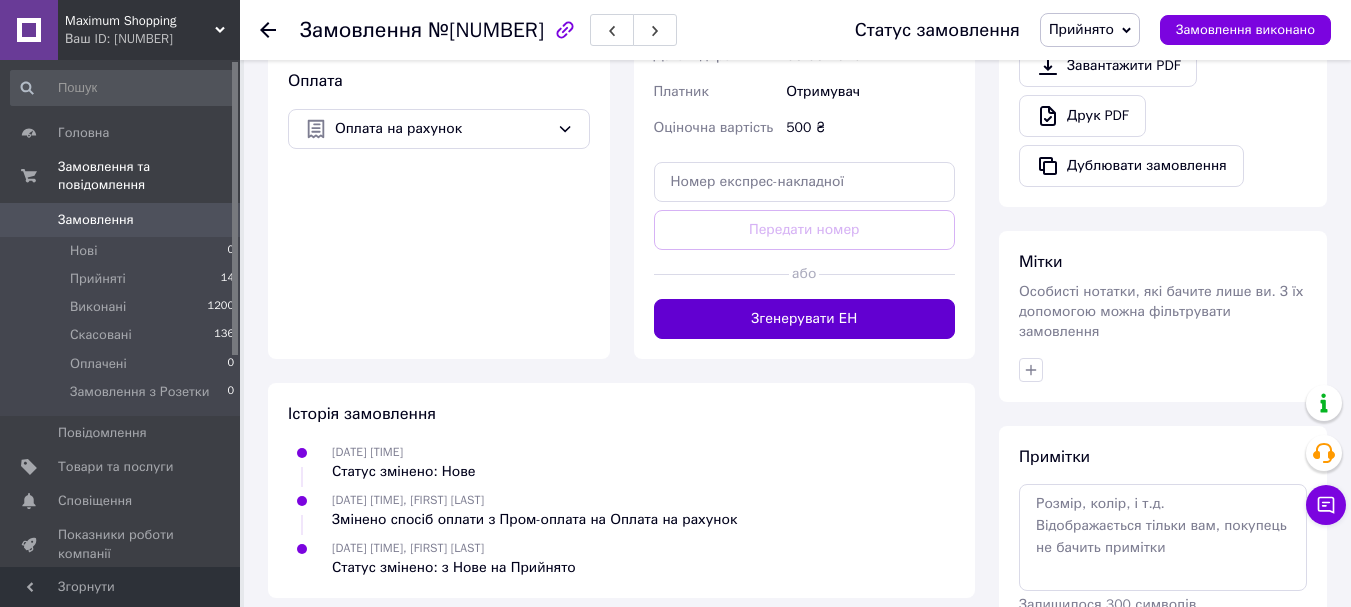 click on "Згенерувати ЕН" at bounding box center (805, 319) 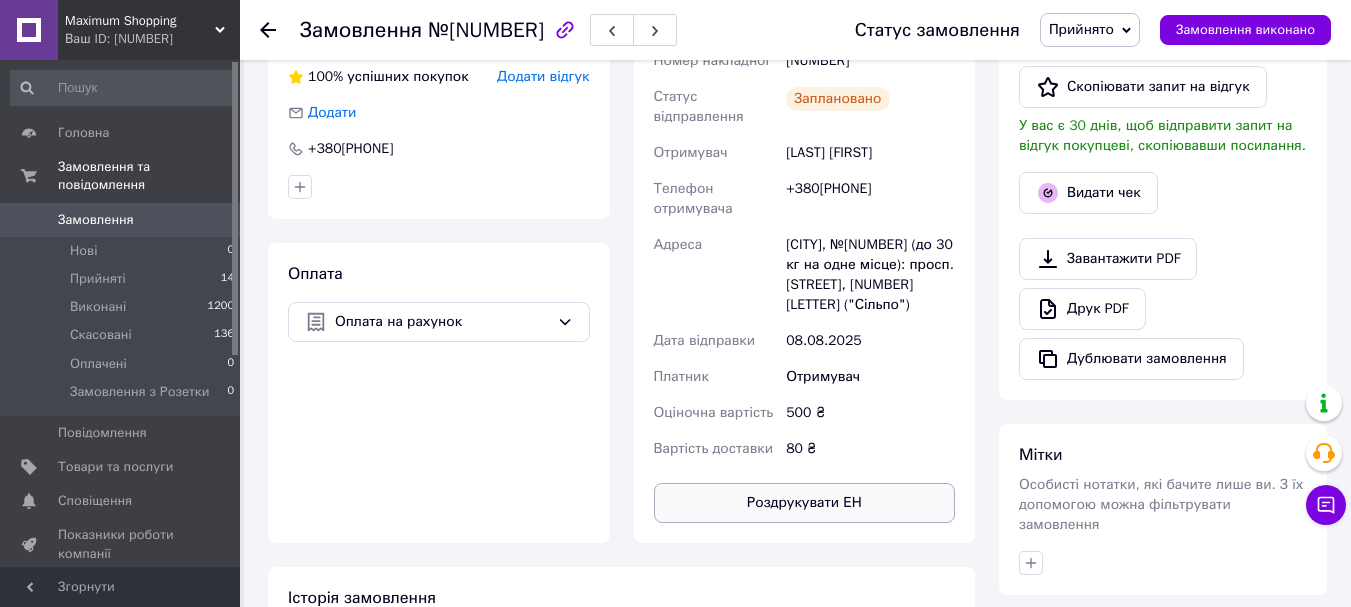 scroll, scrollTop: 500, scrollLeft: 0, axis: vertical 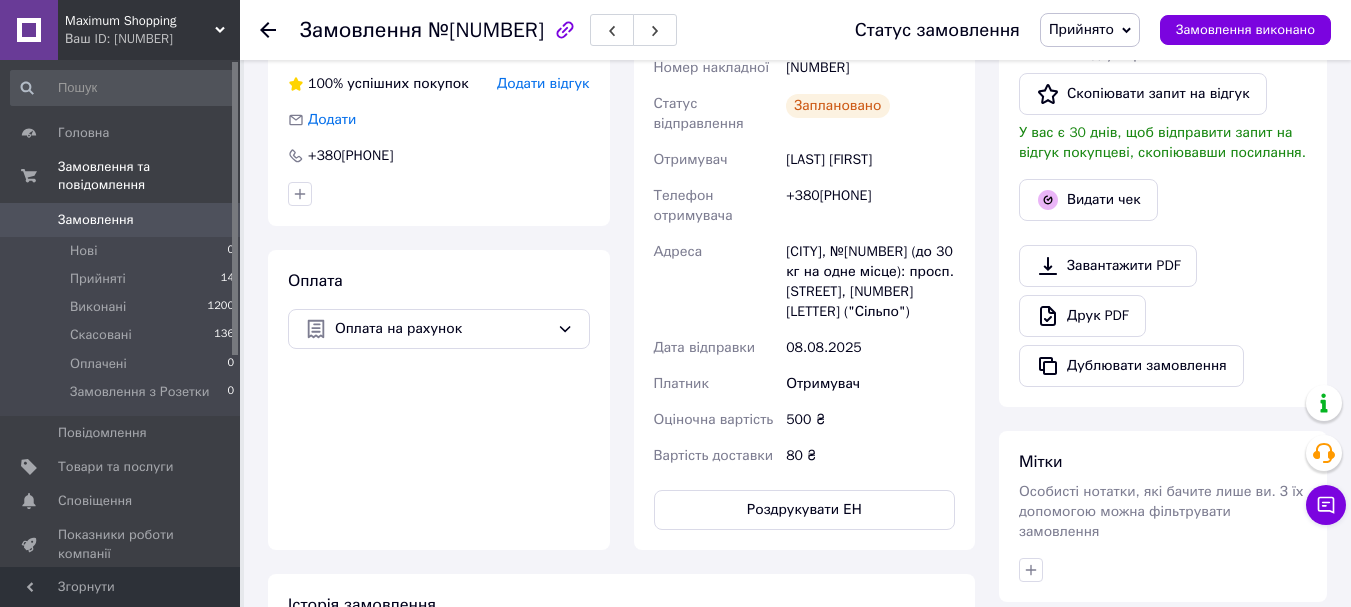 click 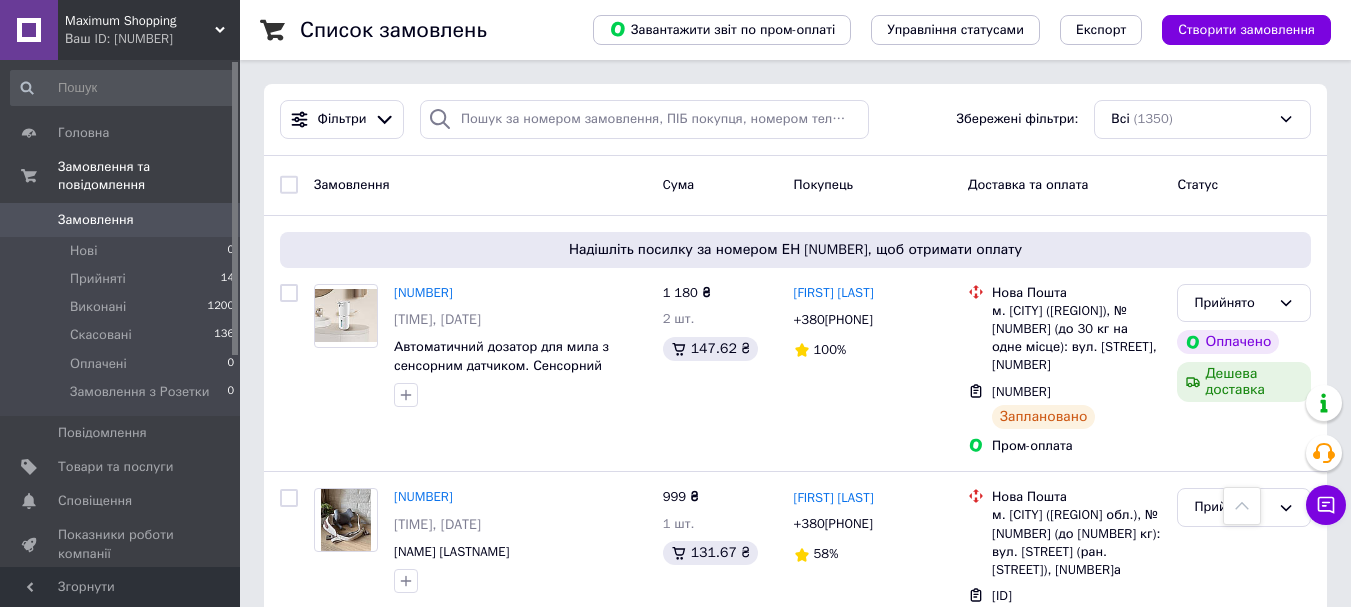 scroll, scrollTop: 600, scrollLeft: 0, axis: vertical 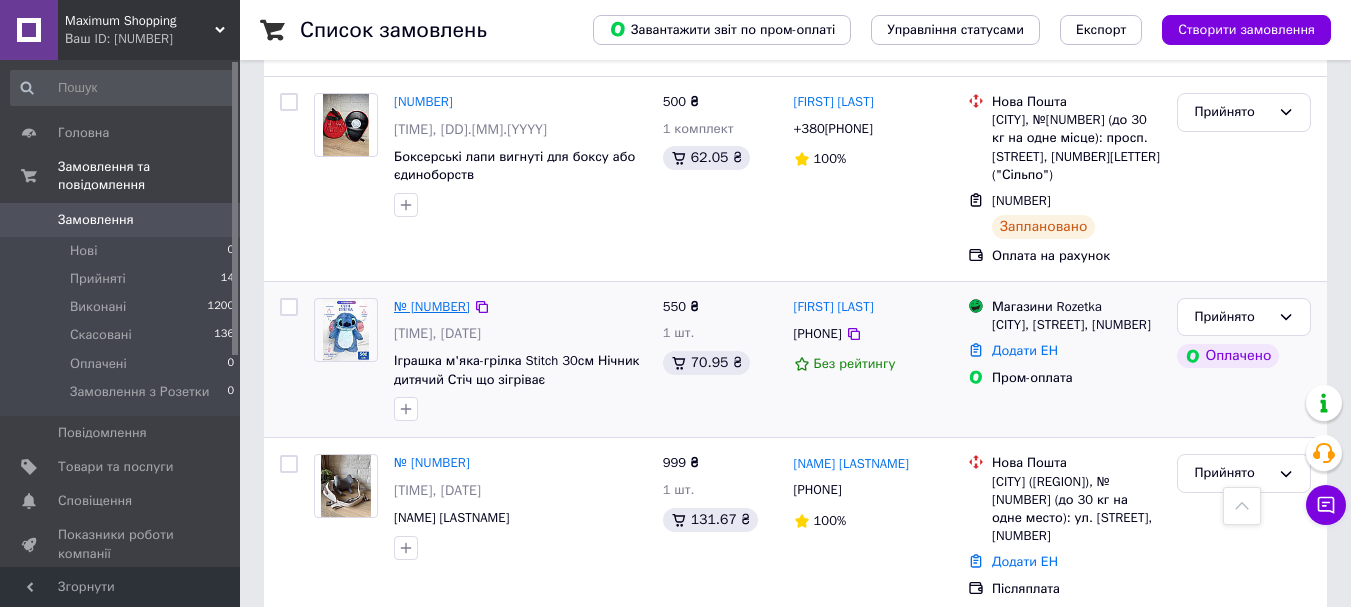 click on "№ [NUMBER]" at bounding box center [432, 306] 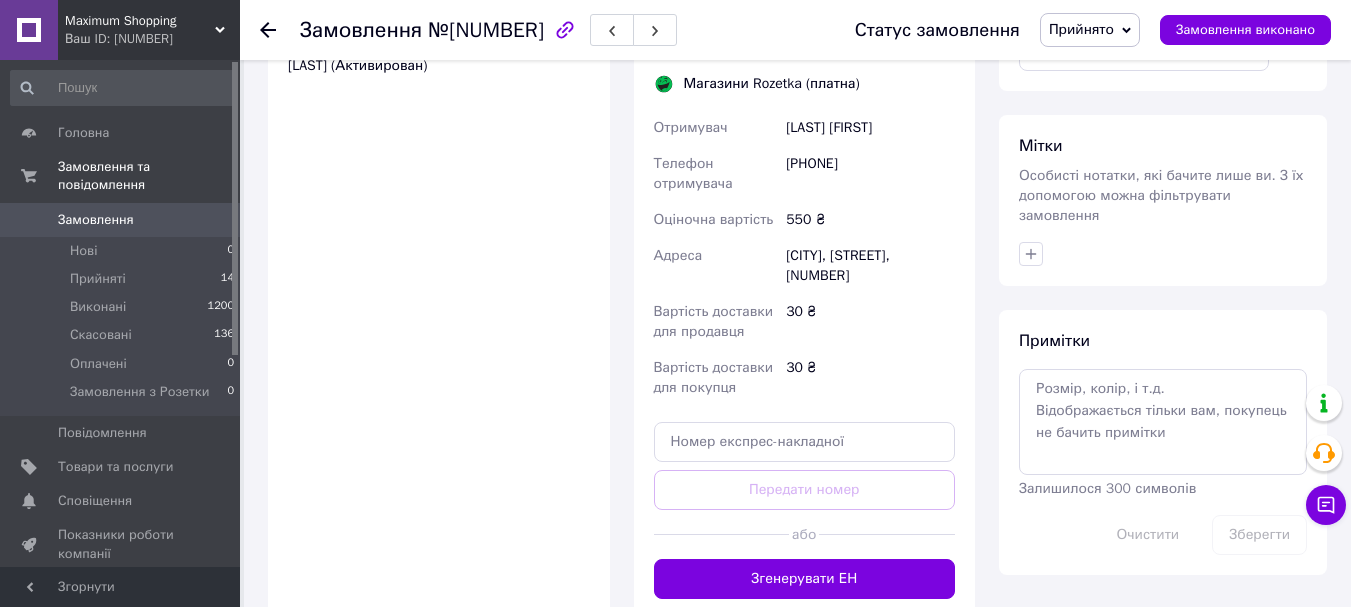 scroll, scrollTop: 1100, scrollLeft: 0, axis: vertical 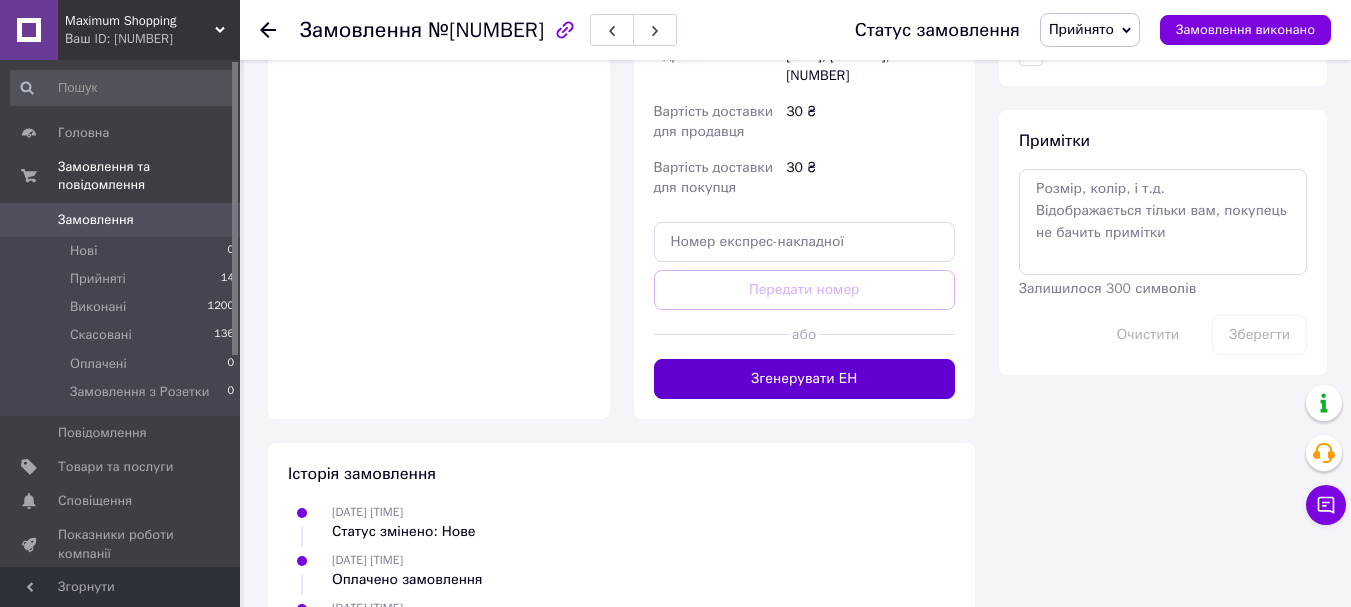 click on "Згенерувати ЕН" at bounding box center (805, 379) 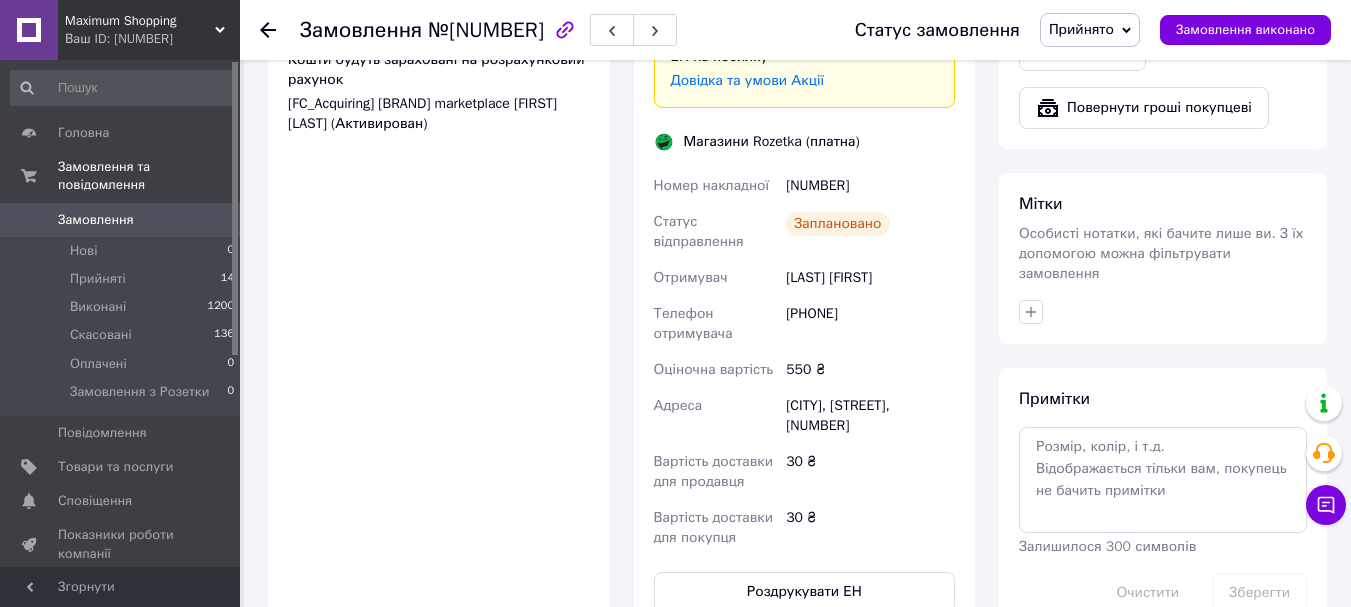 scroll, scrollTop: 1000, scrollLeft: 0, axis: vertical 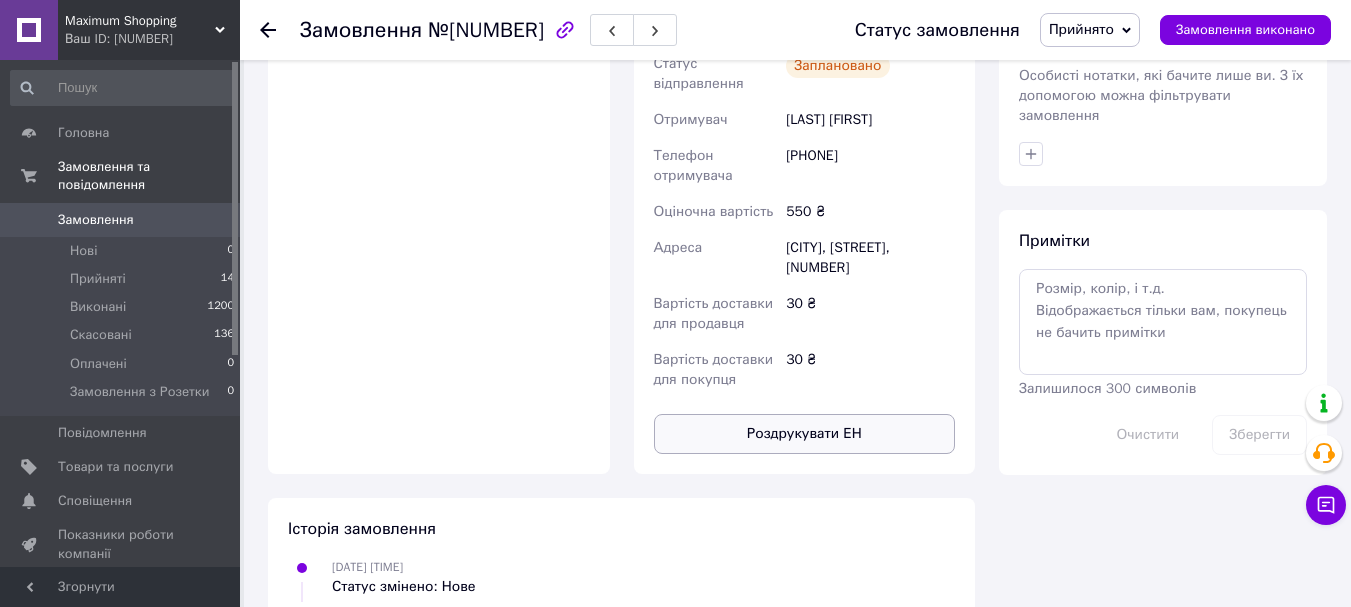 click on "Роздрукувати ЕН" at bounding box center [805, 434] 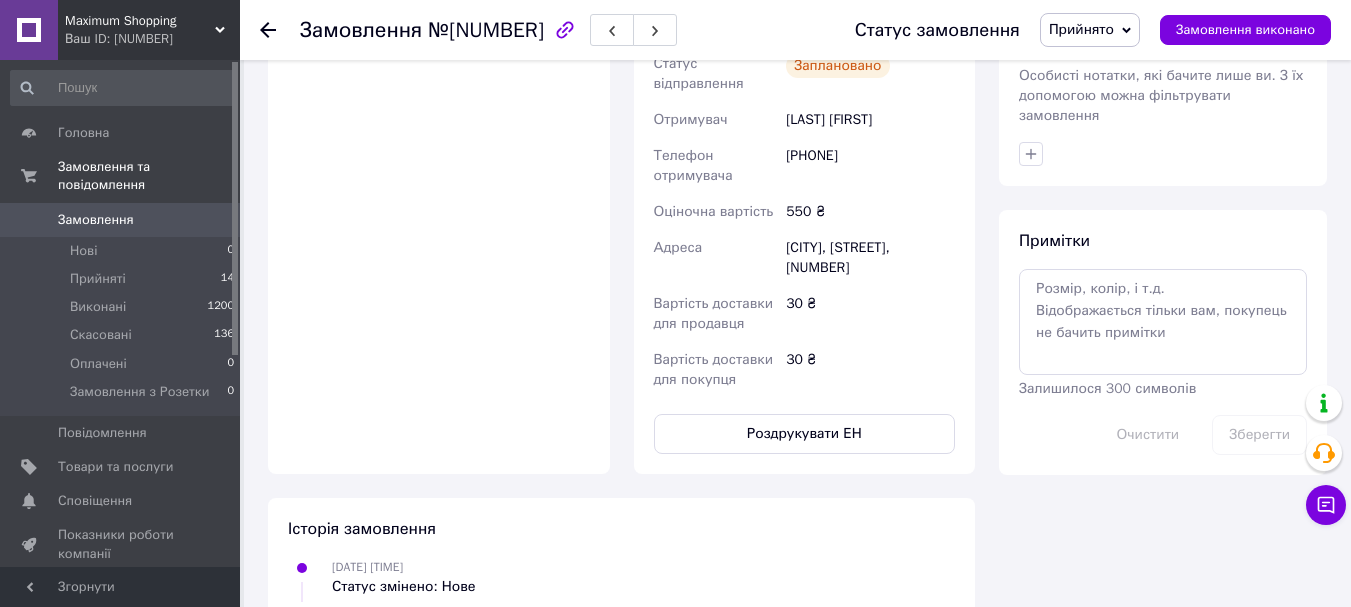 click 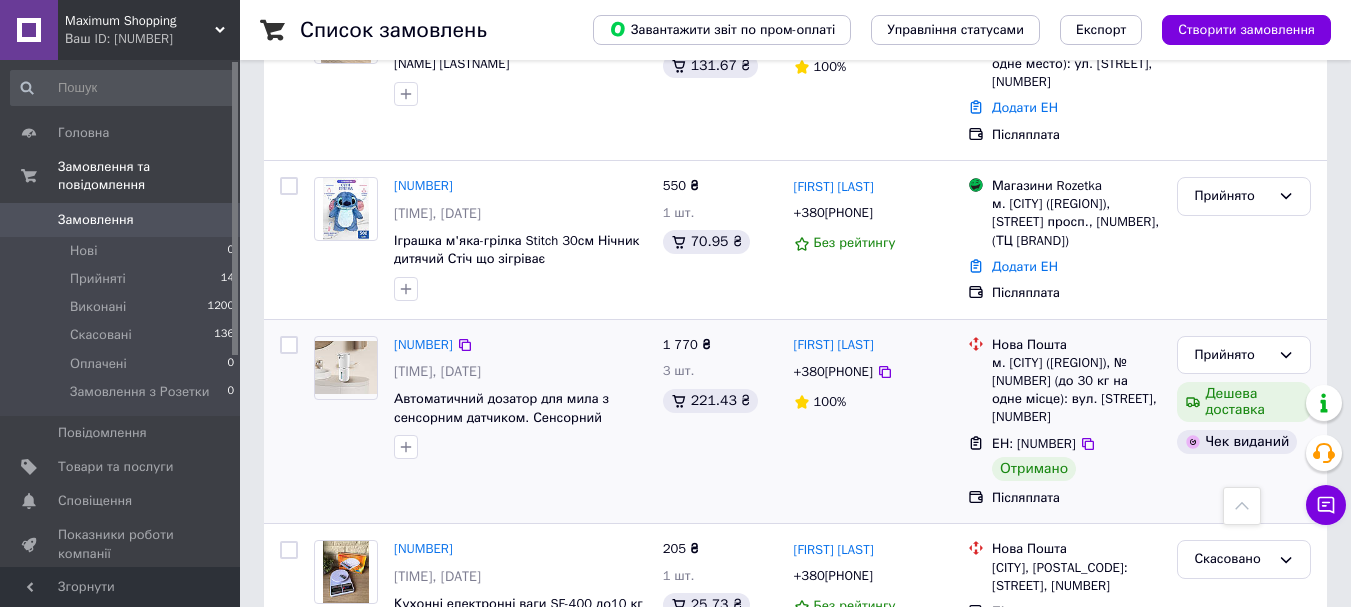 scroll, scrollTop: 1100, scrollLeft: 0, axis: vertical 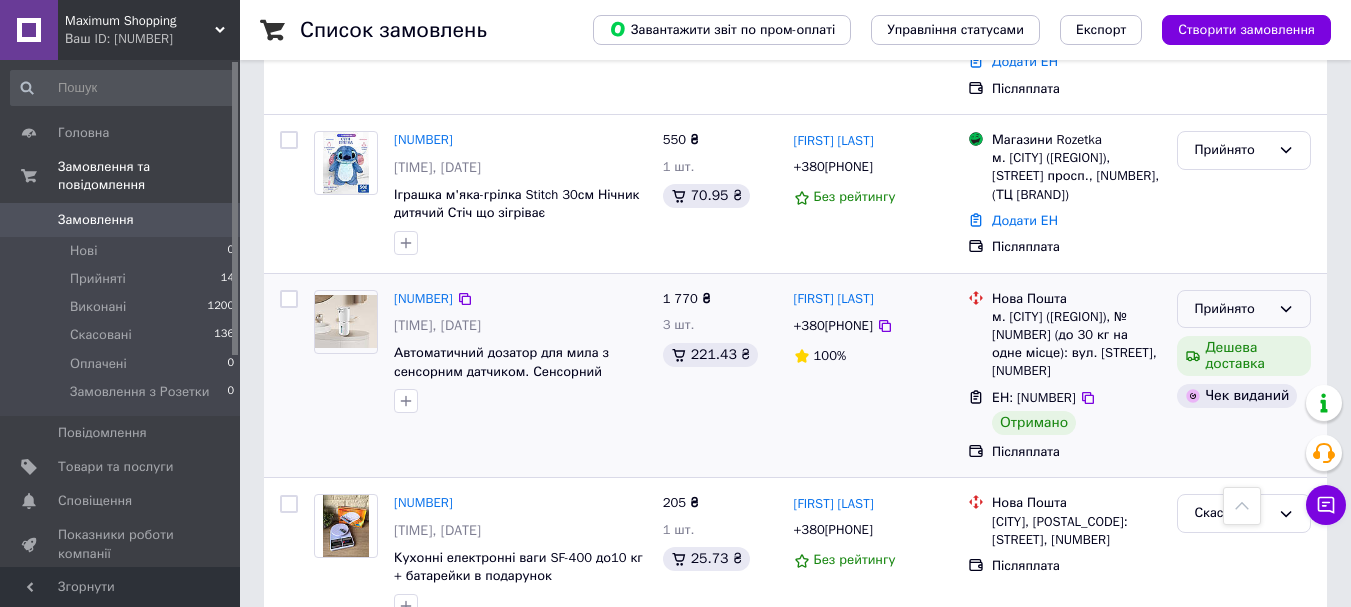 click on "Прийнято" at bounding box center (1244, 309) 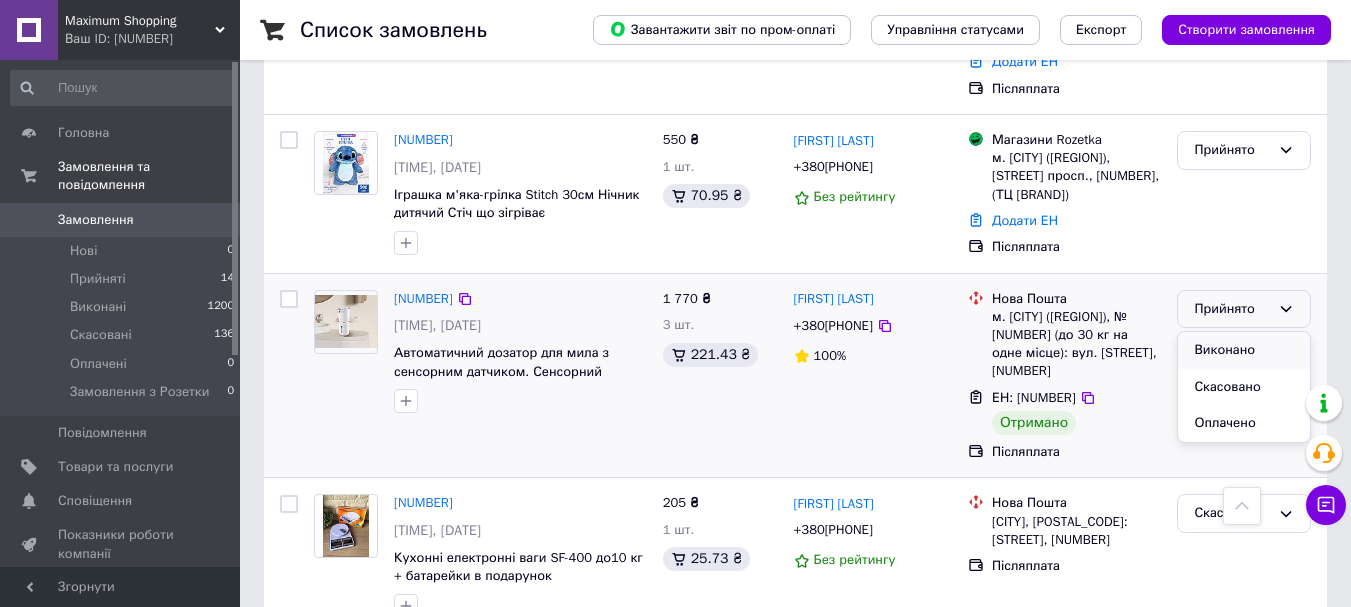 click on "Виконано" at bounding box center [1244, 350] 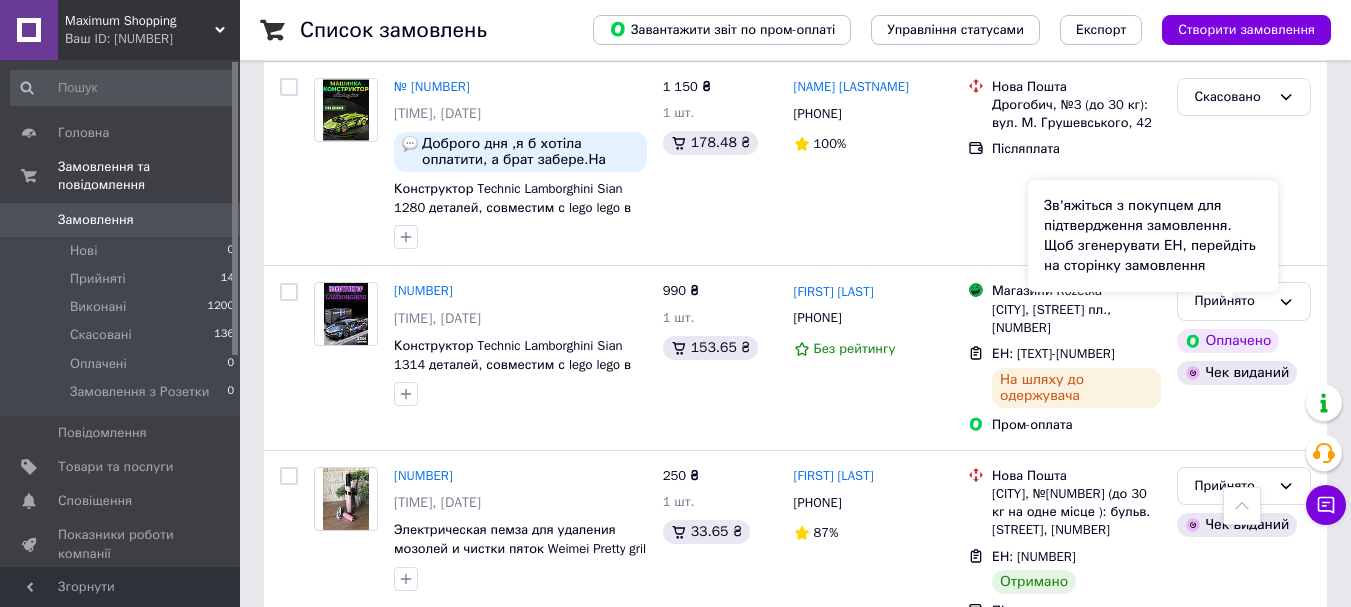scroll, scrollTop: 2000, scrollLeft: 0, axis: vertical 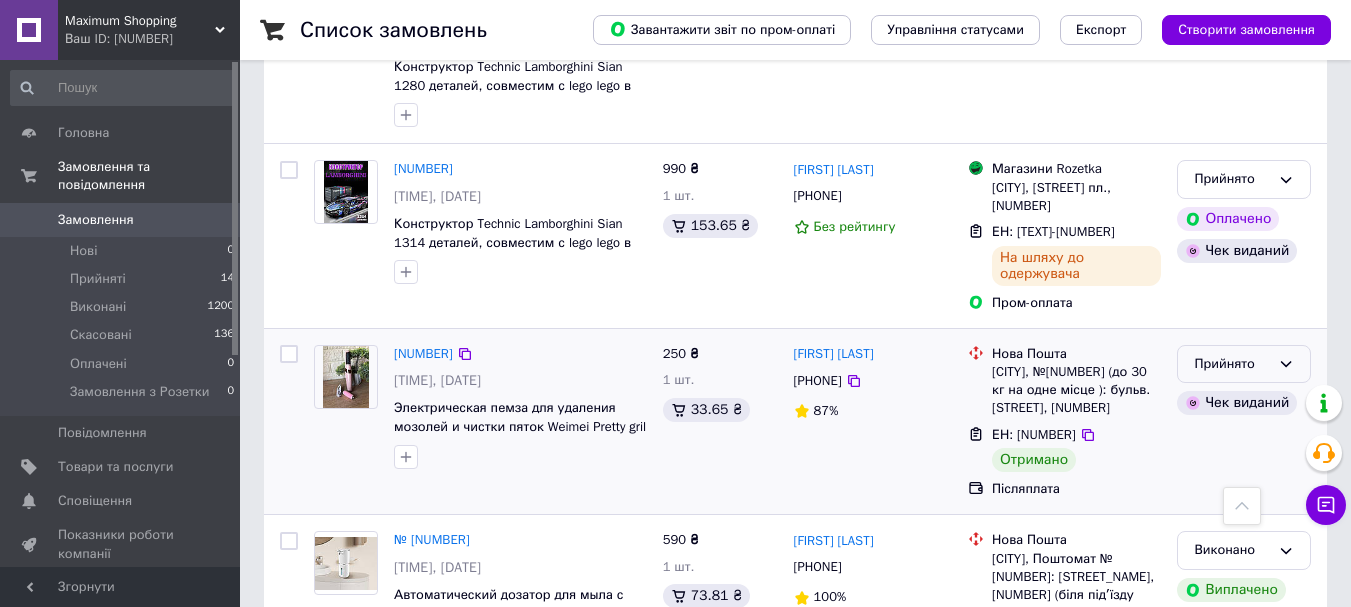 click on "Прийнято" at bounding box center (1232, 364) 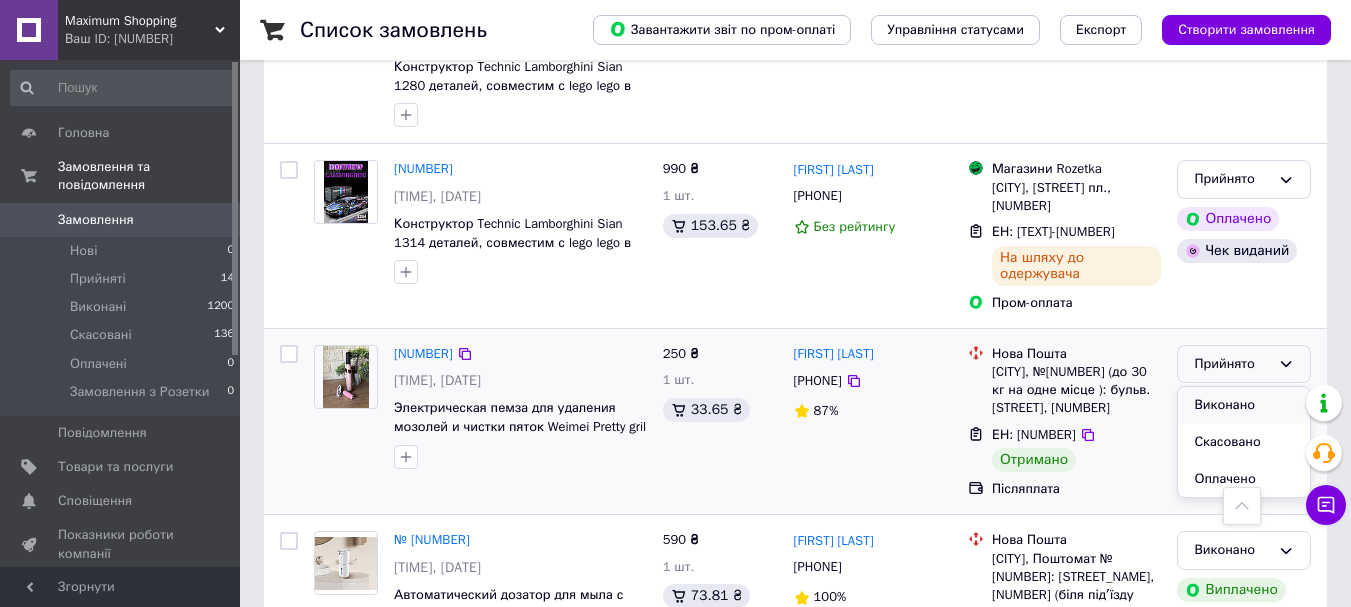 click on "Виконано" at bounding box center [1244, 405] 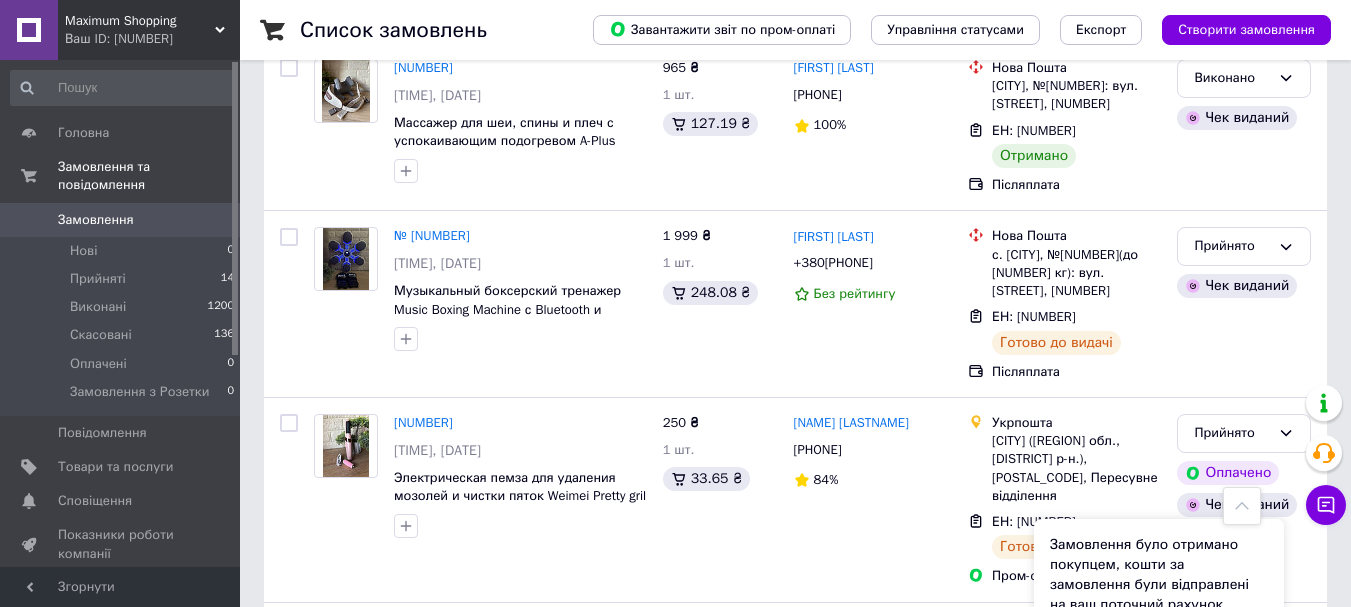 scroll, scrollTop: 4700, scrollLeft: 0, axis: vertical 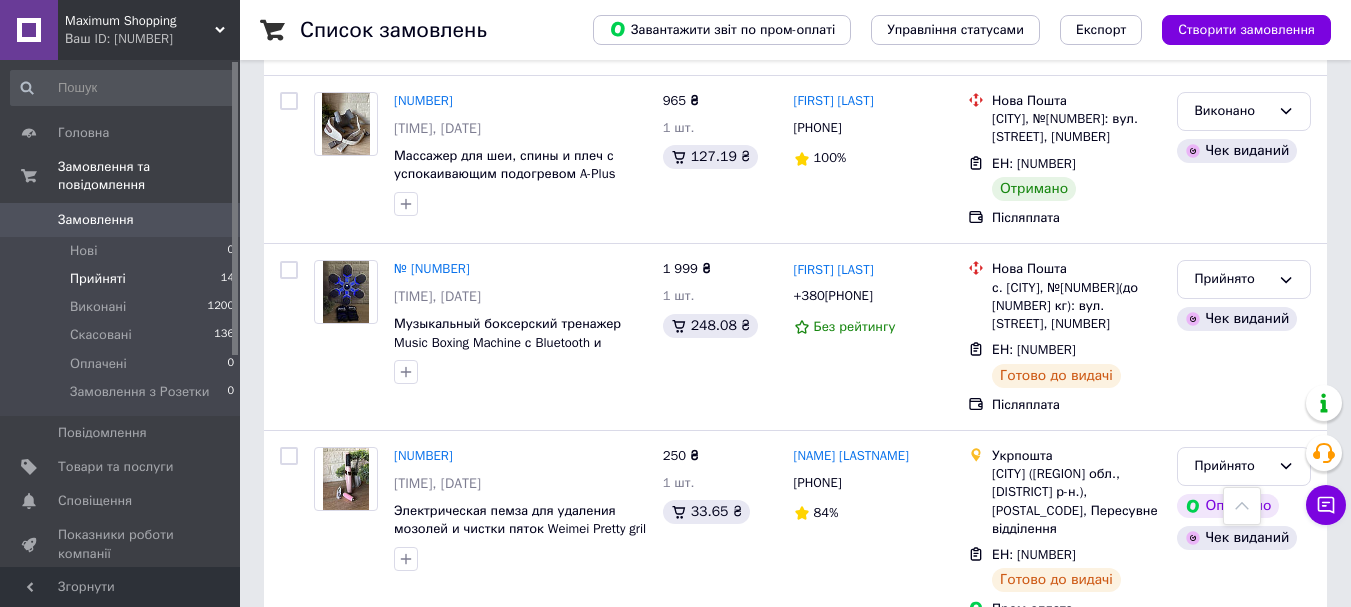 click on "Прийняті" at bounding box center [98, 279] 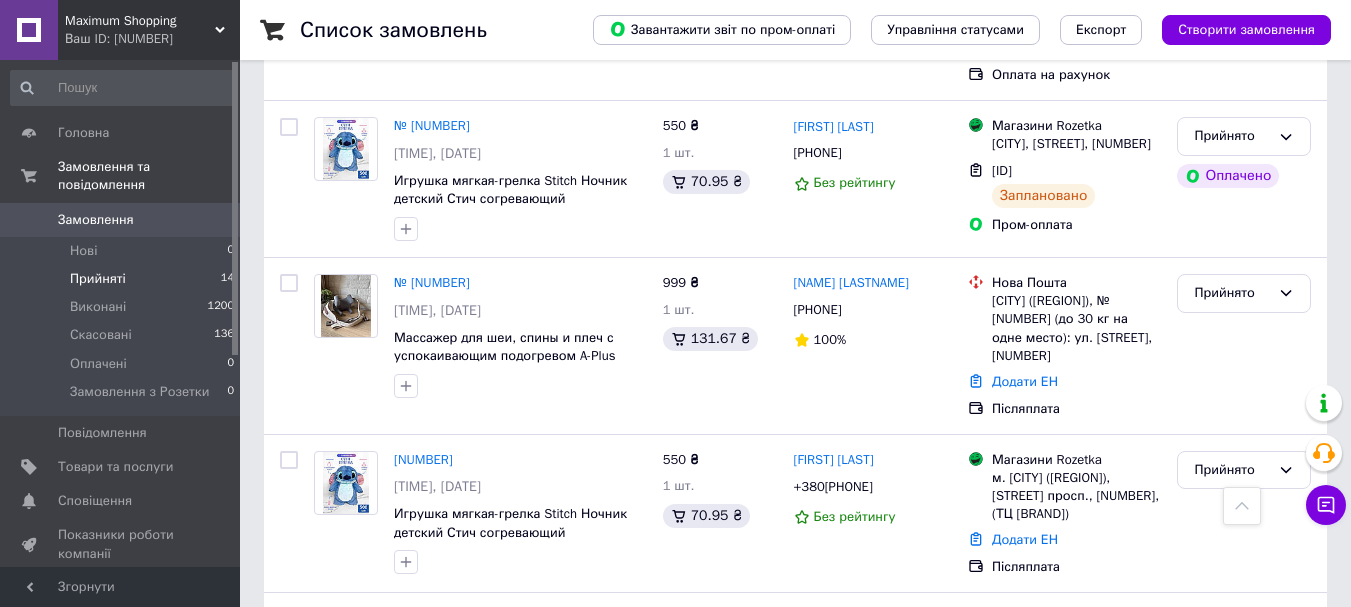 scroll, scrollTop: 900, scrollLeft: 0, axis: vertical 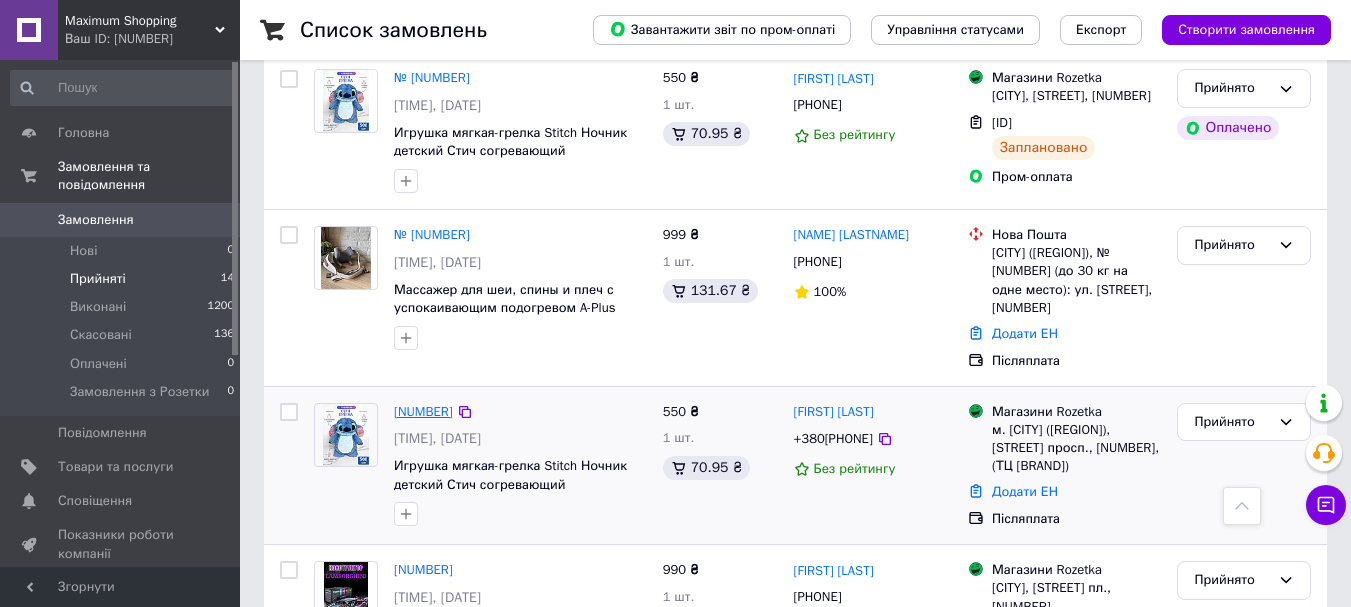 click on "[NUMBER]" at bounding box center (423, 411) 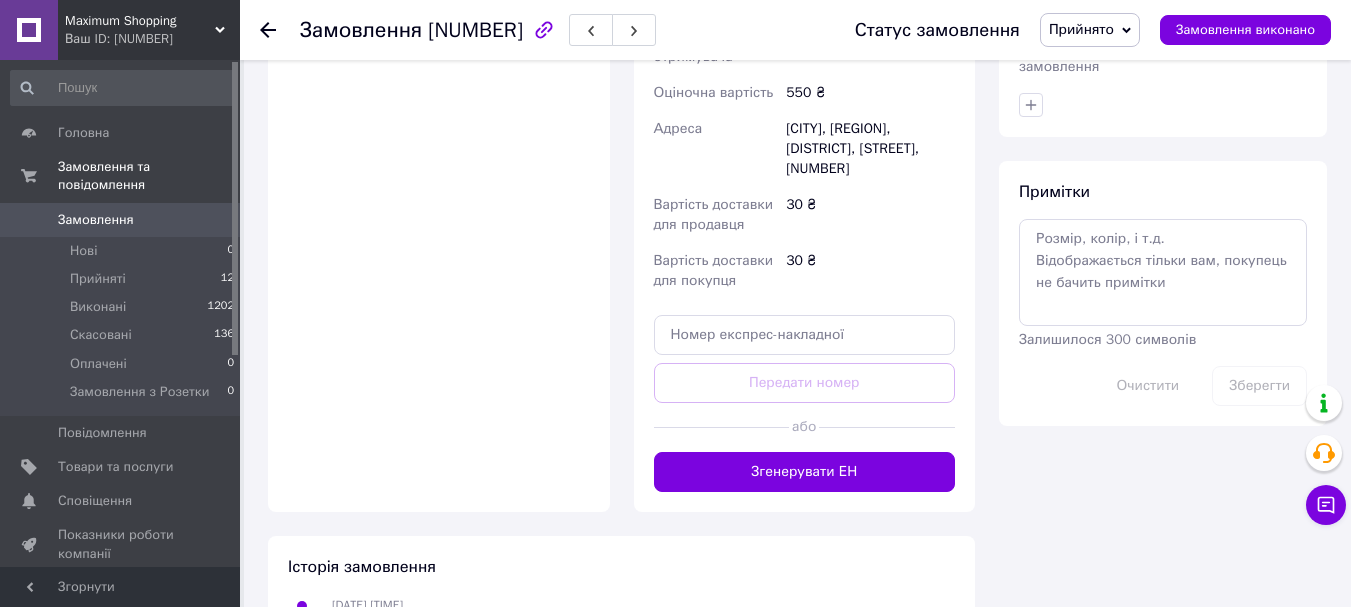 scroll, scrollTop: 1000, scrollLeft: 0, axis: vertical 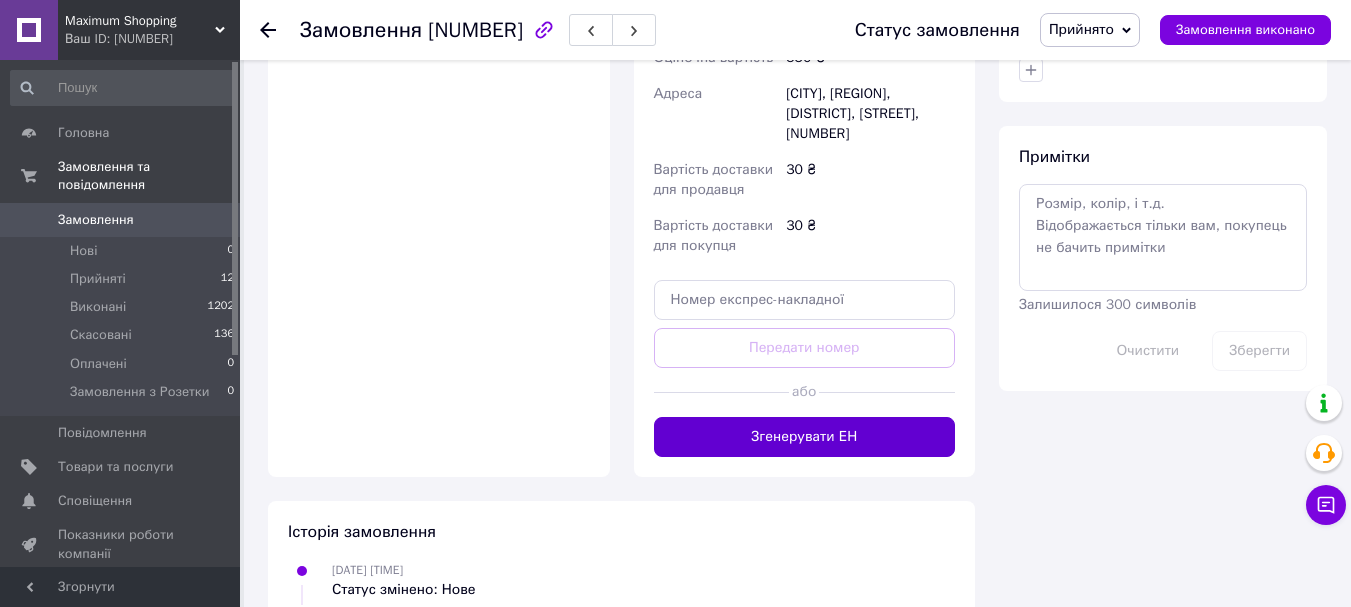 click on "Згенерувати ЕН" at bounding box center [805, 437] 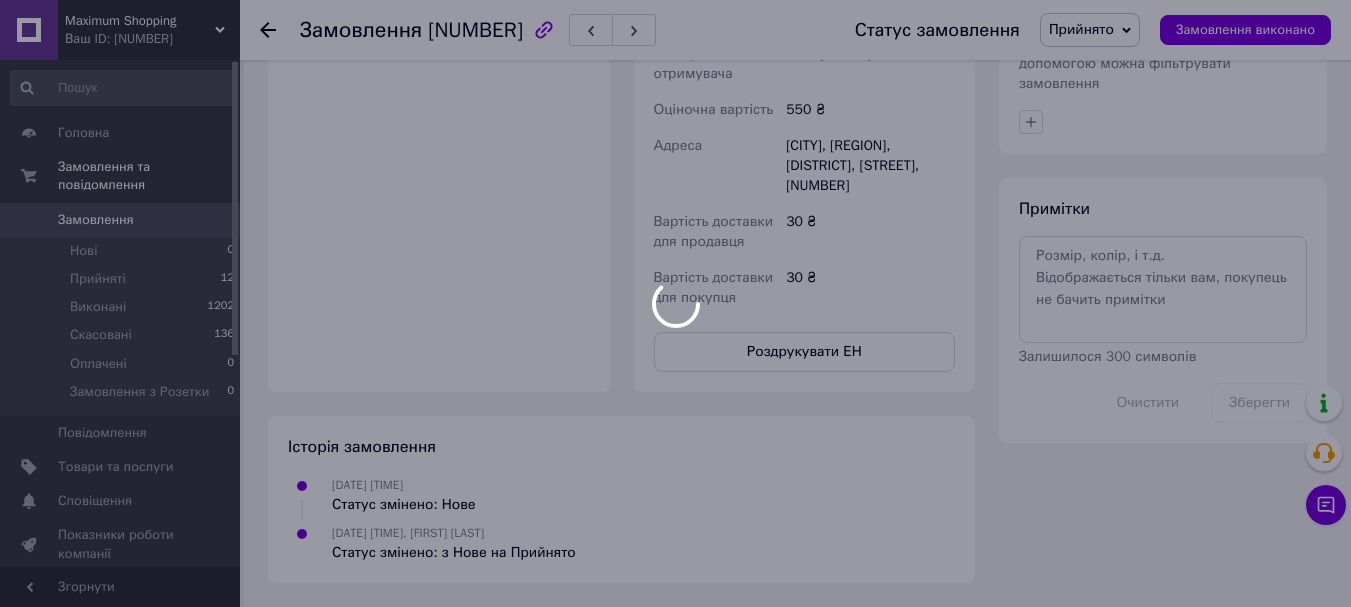 scroll, scrollTop: 1000, scrollLeft: 0, axis: vertical 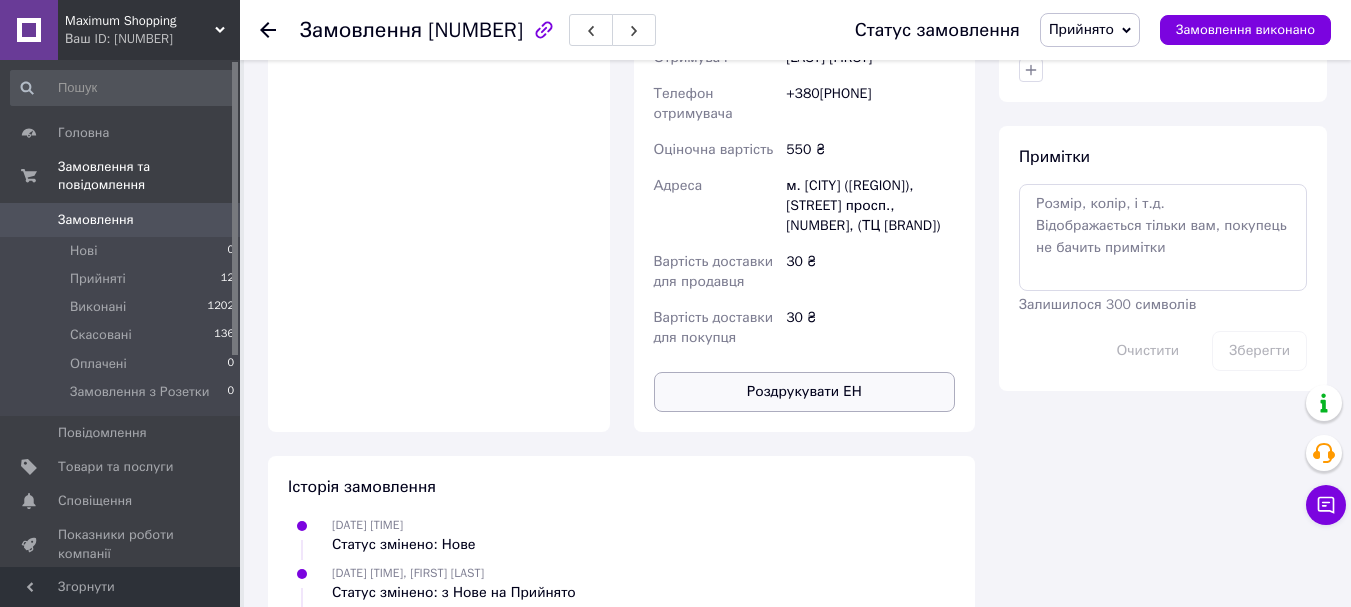 click on "Роздрукувати ЕН" at bounding box center (805, 392) 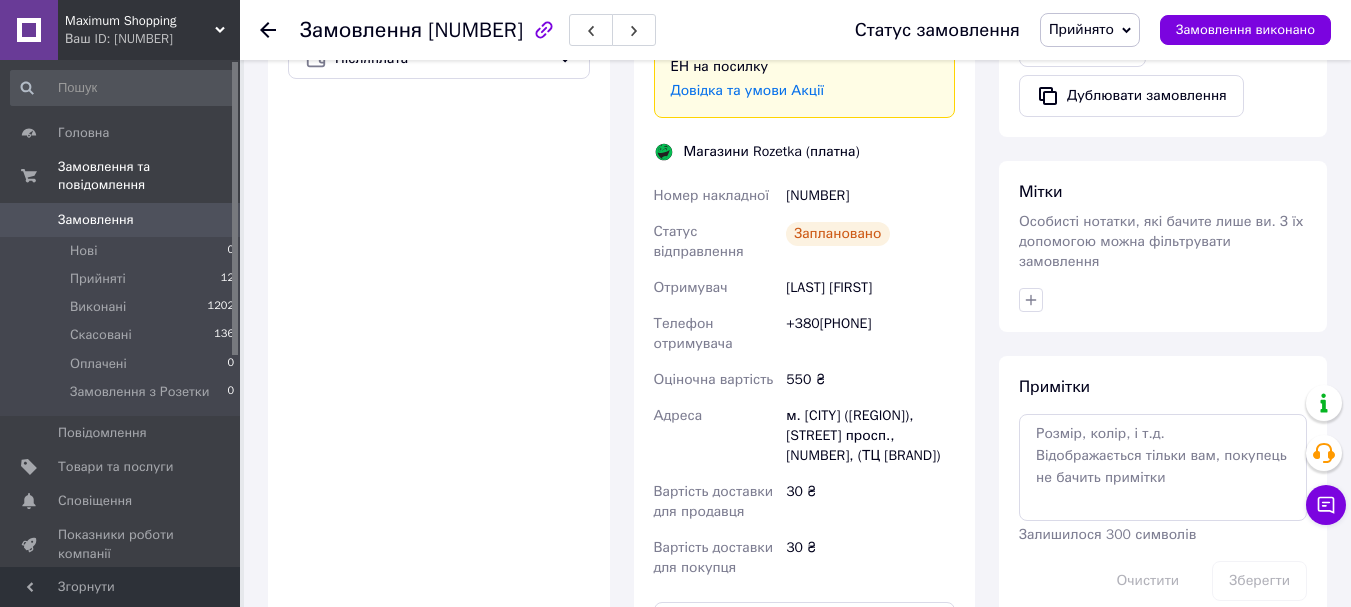 scroll, scrollTop: 700, scrollLeft: 0, axis: vertical 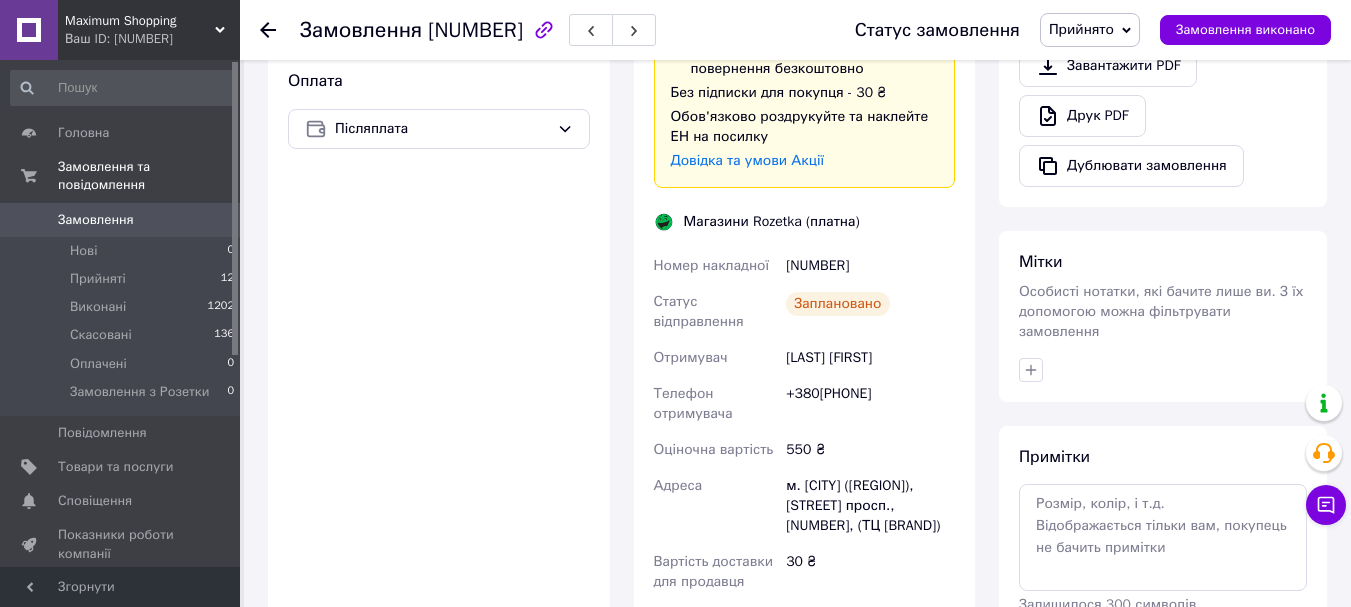 click on "Замовлення №[NUMBER] Статус замовлення Прийнято Виконано Скасовано Оплачено Замовлення виконано" at bounding box center [795, 30] 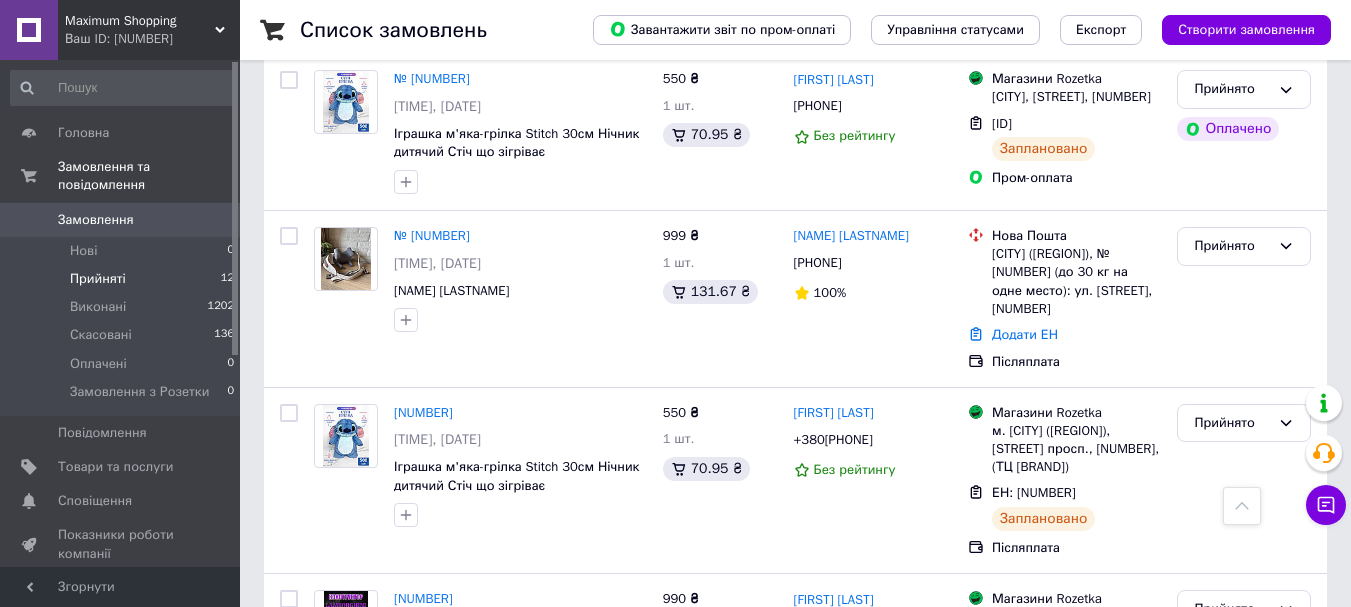 scroll, scrollTop: 900, scrollLeft: 0, axis: vertical 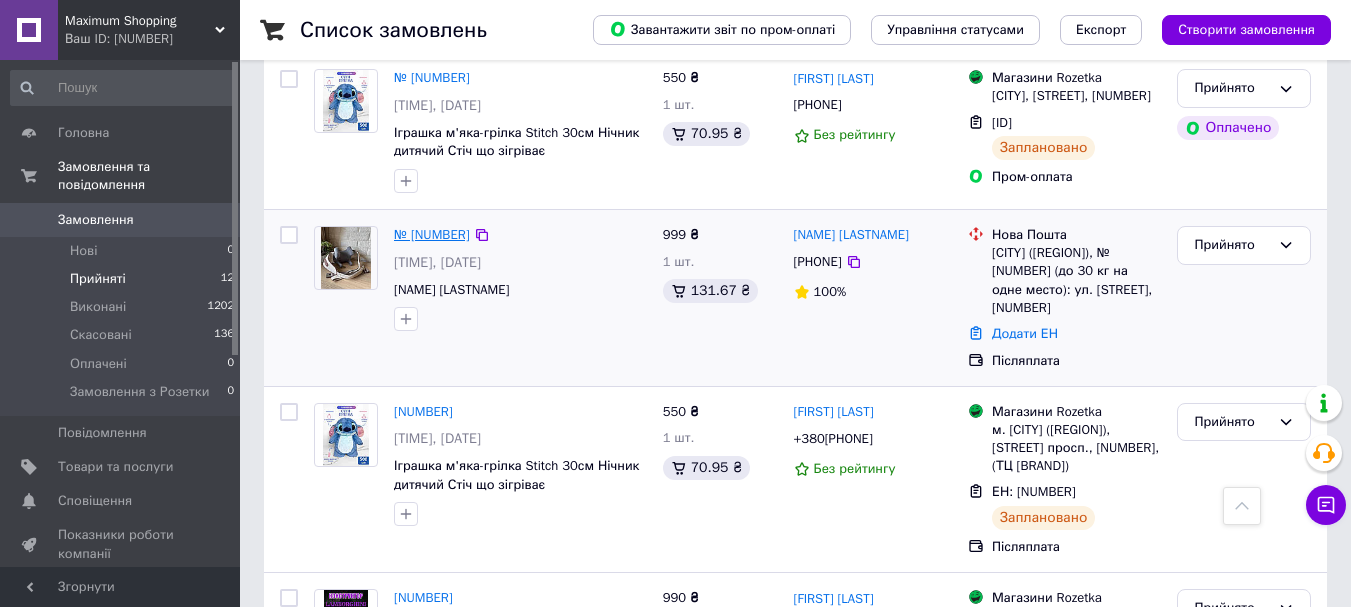 click on "№ [NUMBER]" at bounding box center [432, 234] 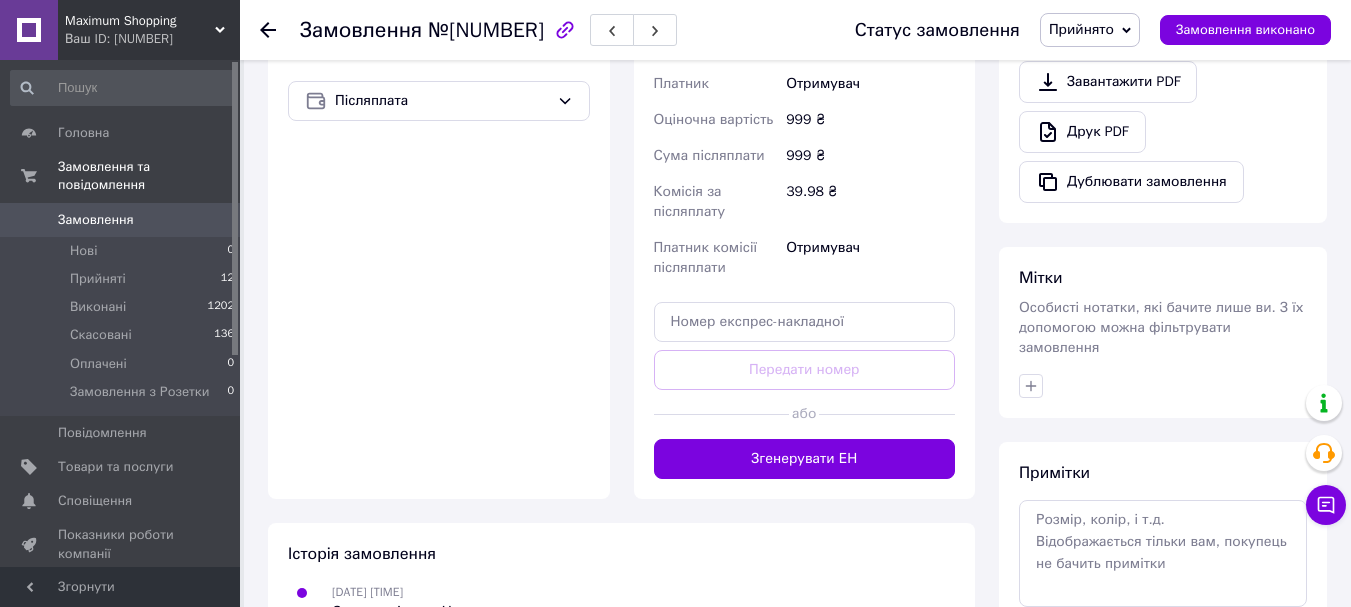scroll, scrollTop: 755, scrollLeft: 0, axis: vertical 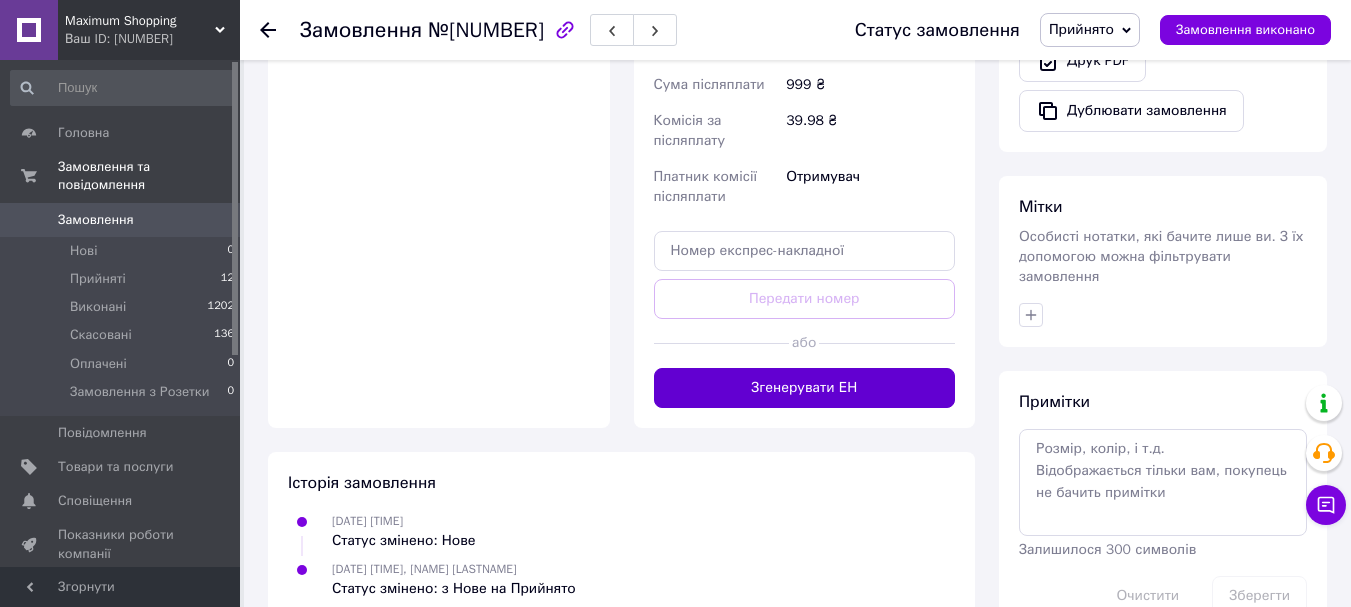 click on "Згенерувати ЕН" at bounding box center (805, 388) 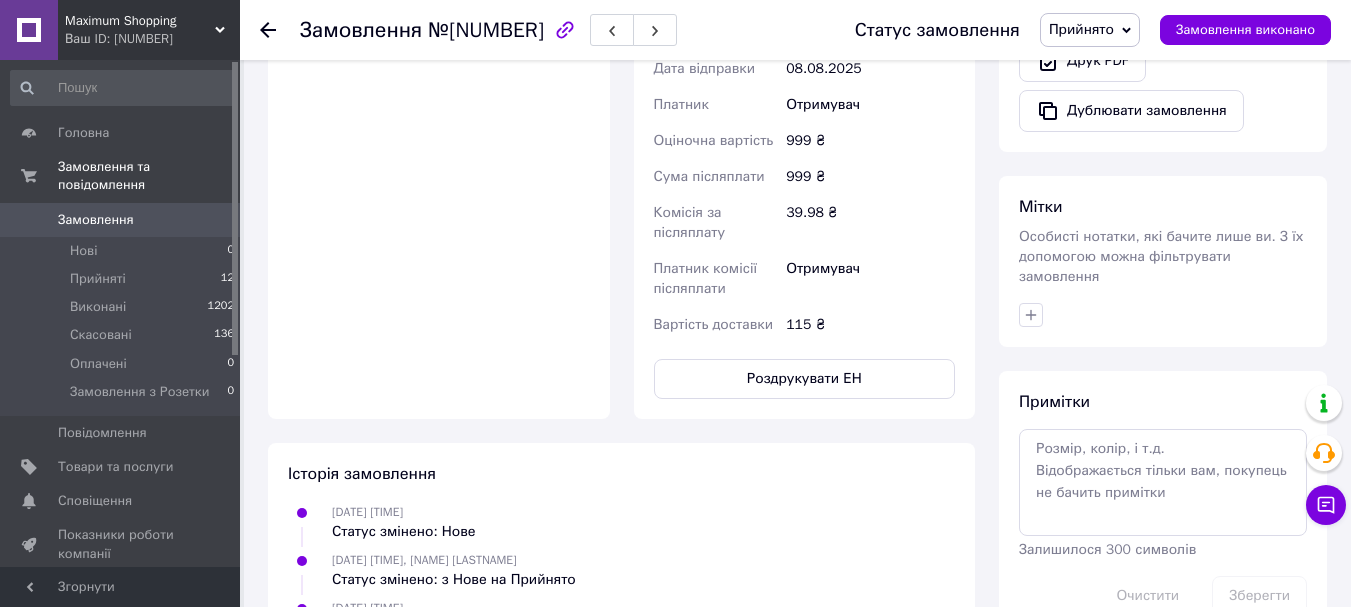 click on "Роздрукувати ЕН" at bounding box center [805, 379] 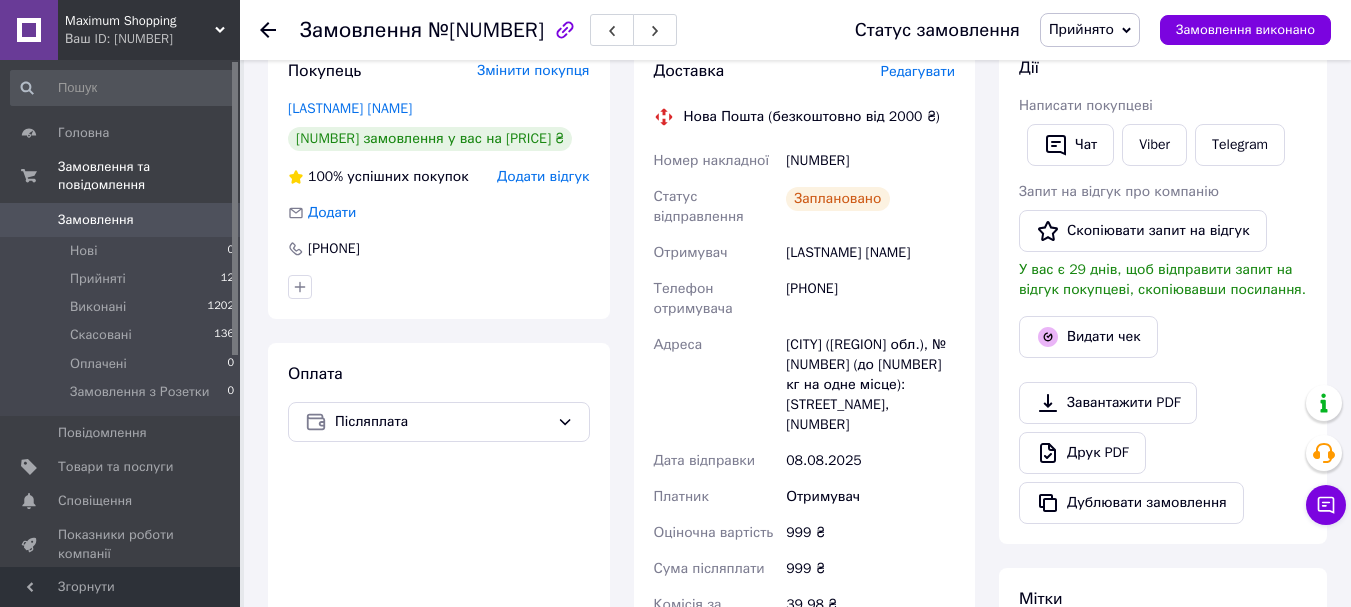 scroll, scrollTop: 355, scrollLeft: 0, axis: vertical 